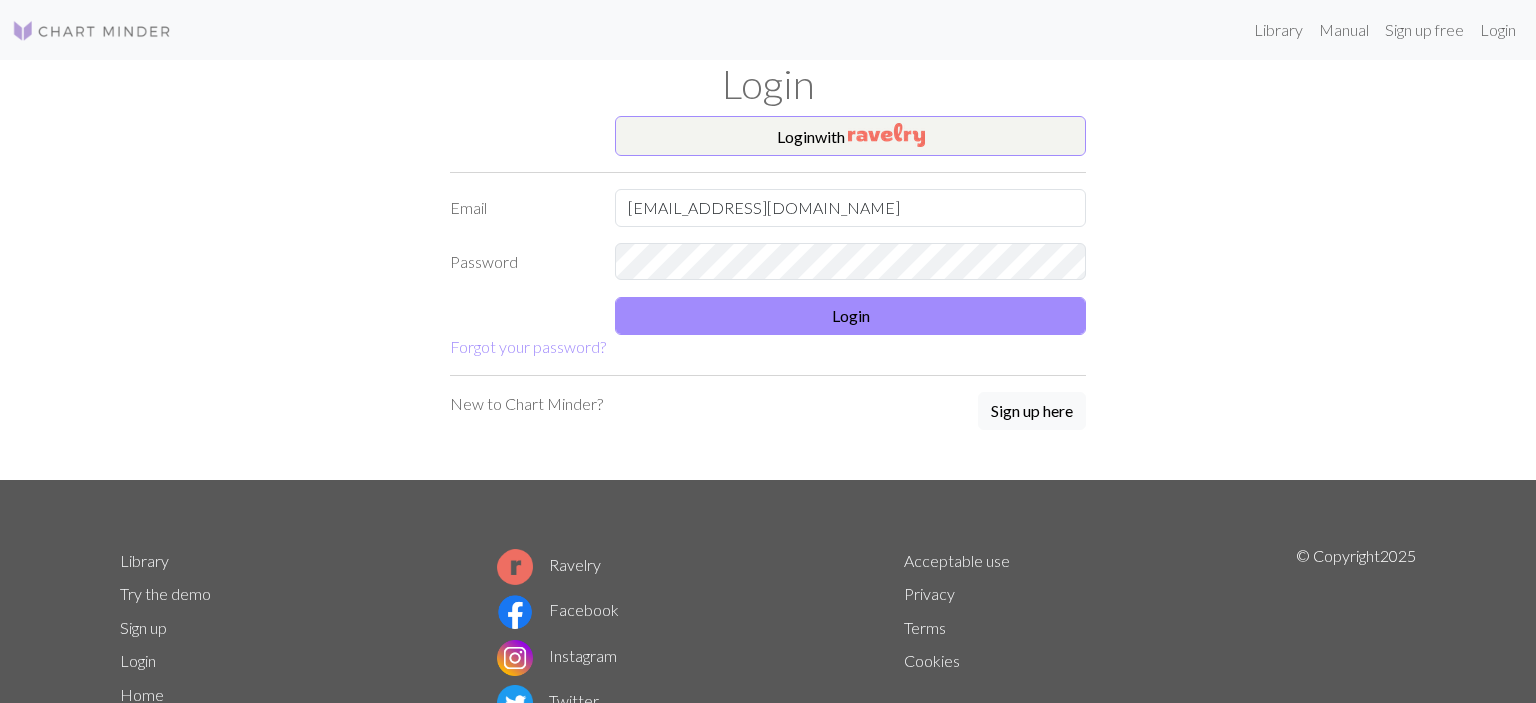 scroll, scrollTop: 0, scrollLeft: 0, axis: both 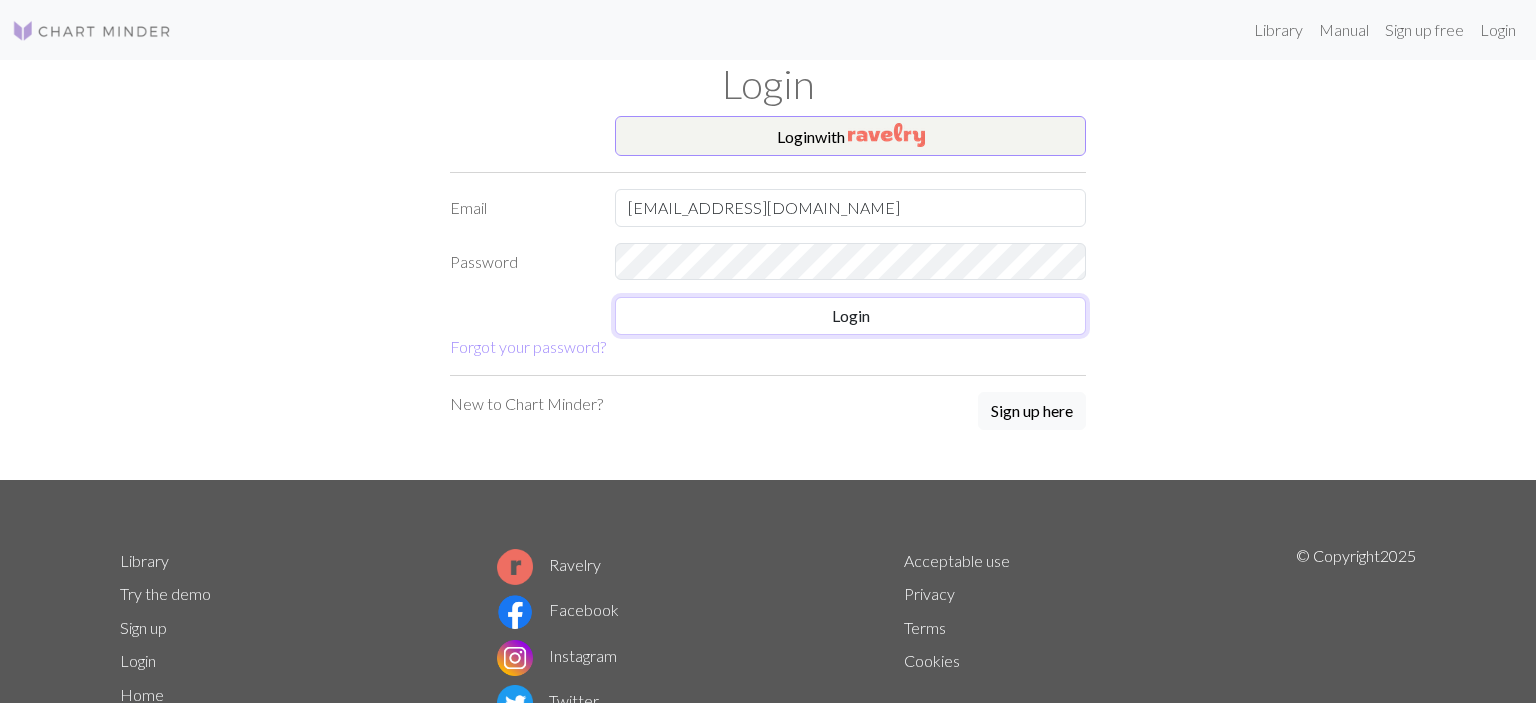 click on "Login" at bounding box center [850, 316] 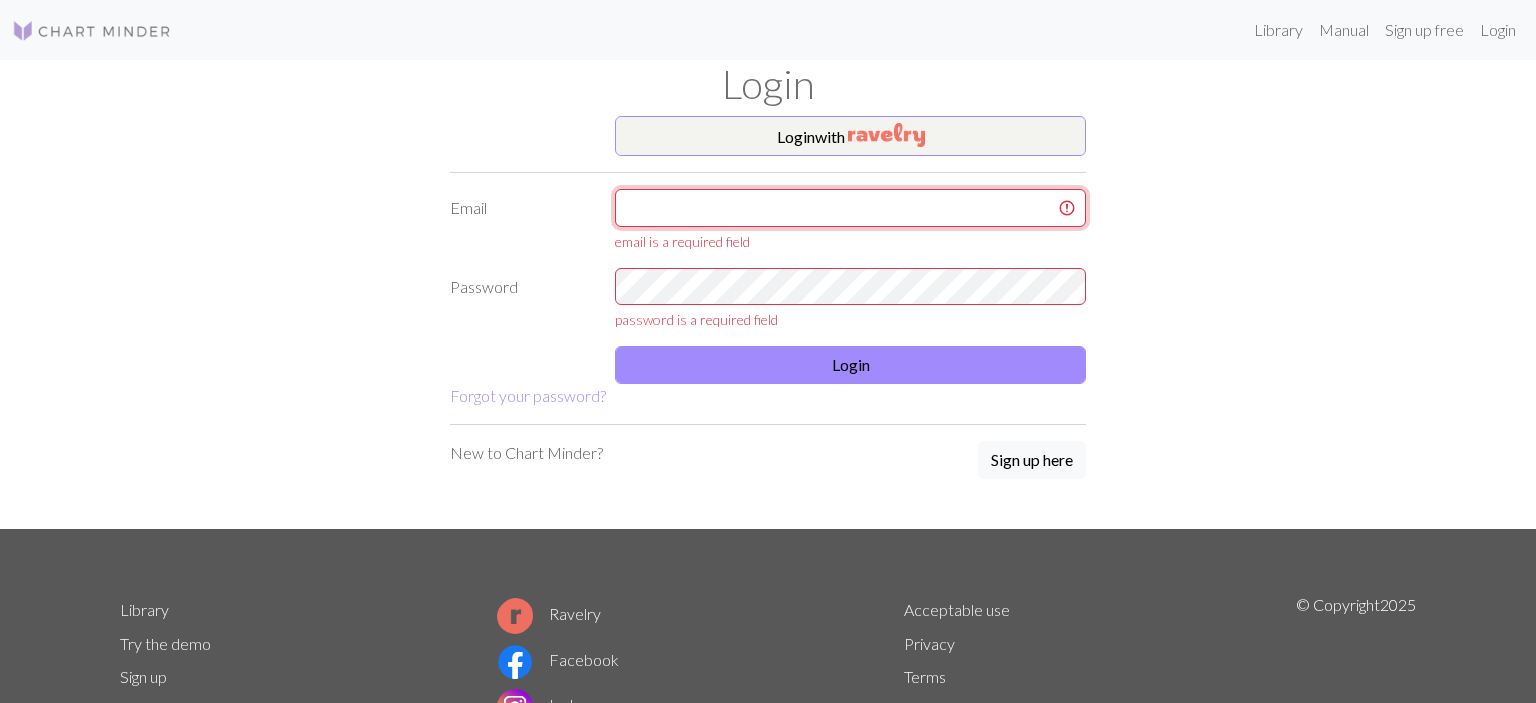 click at bounding box center (850, 208) 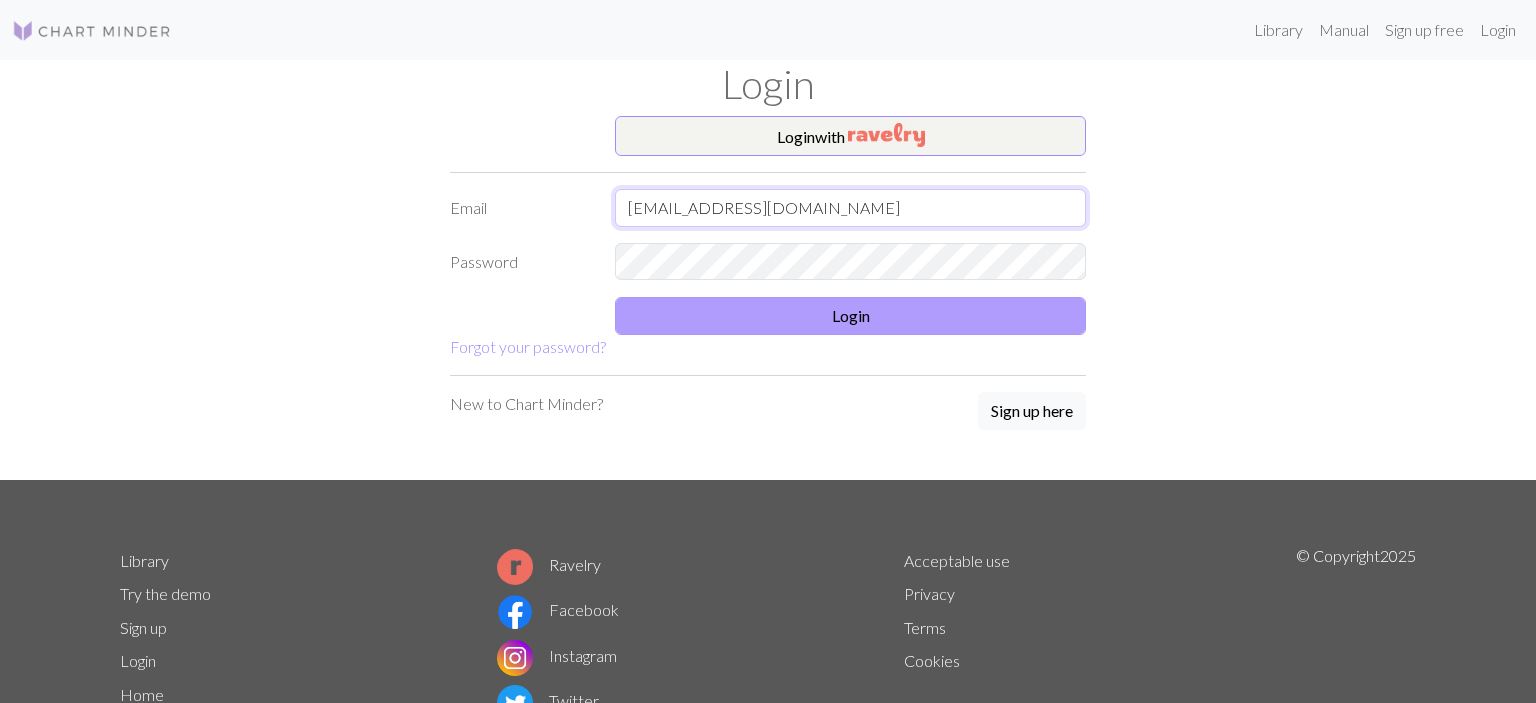 type on "pinkyarnmaniac@gmail.com" 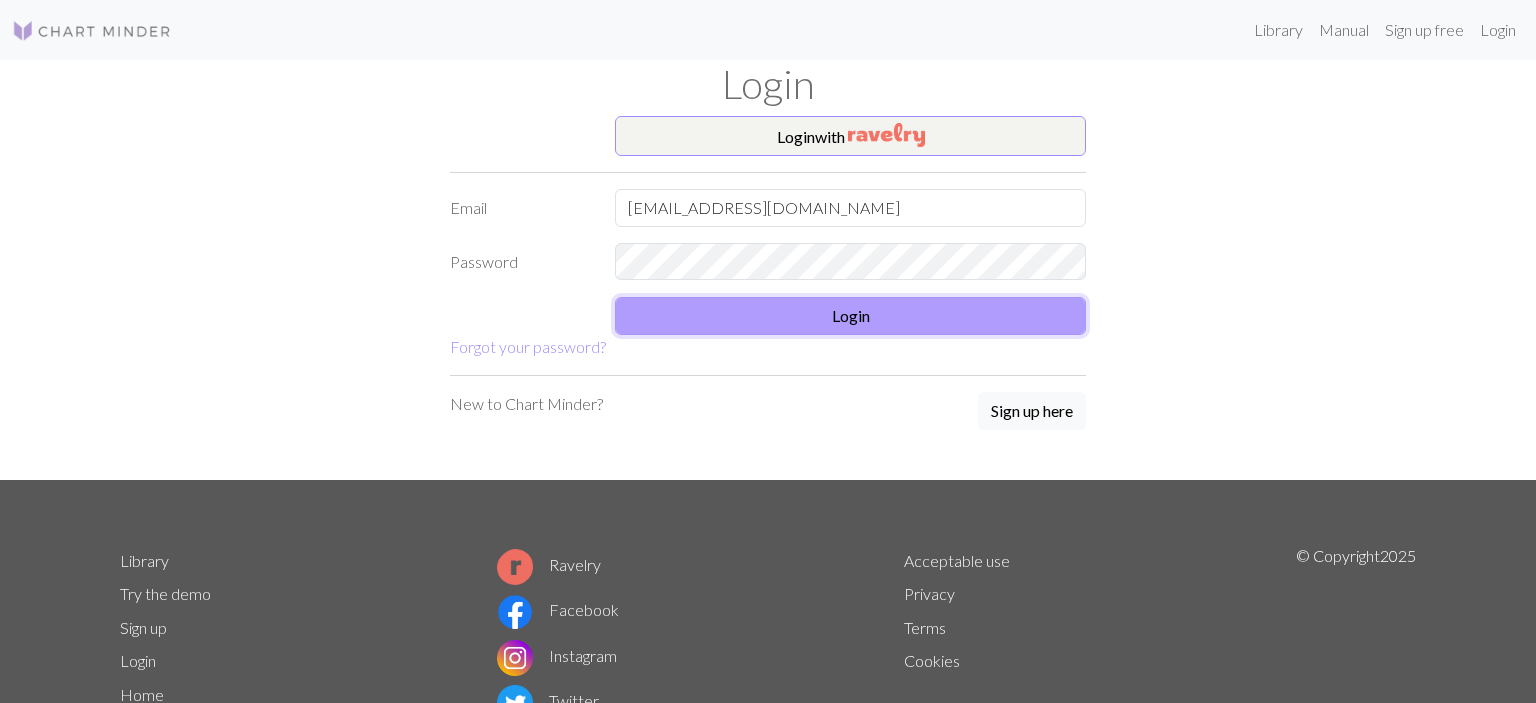 click on "Login" at bounding box center [850, 316] 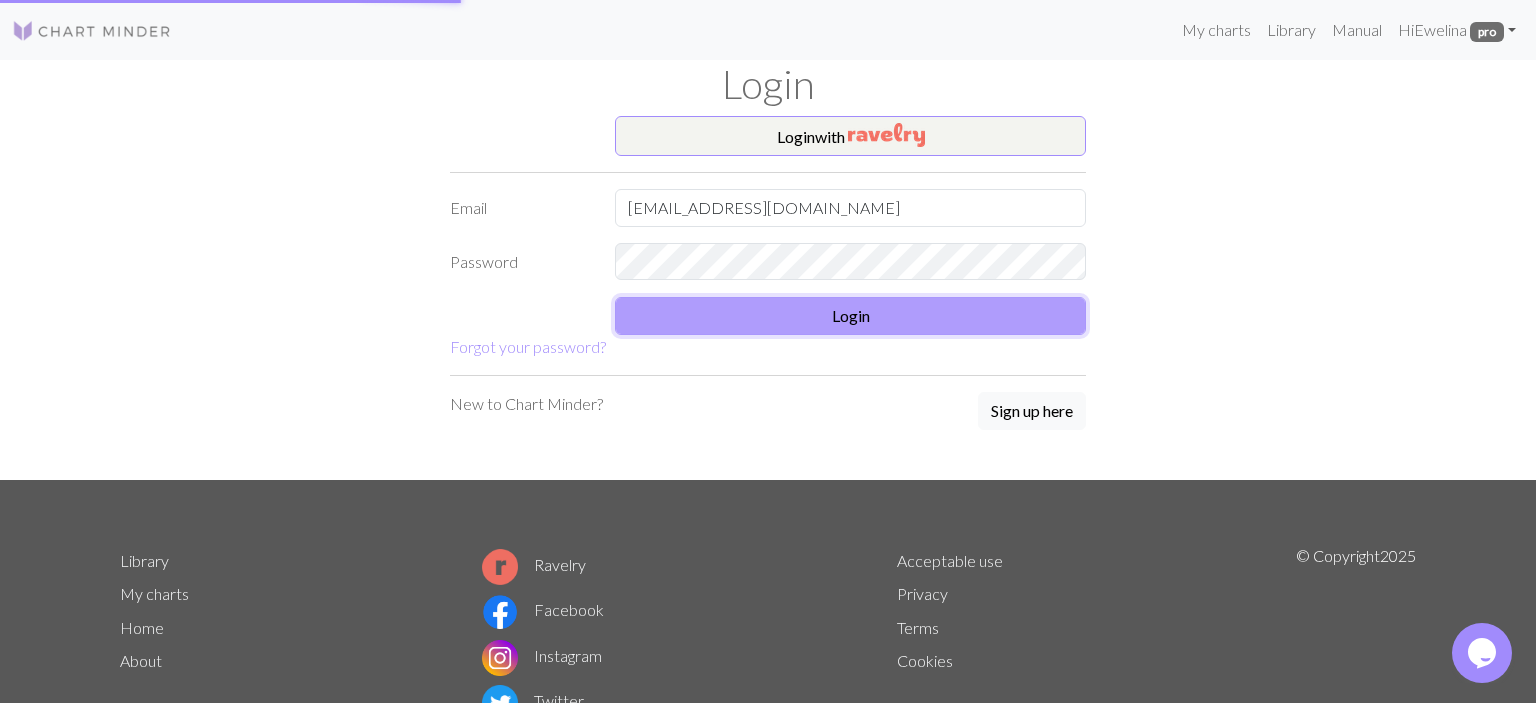 scroll, scrollTop: 0, scrollLeft: 0, axis: both 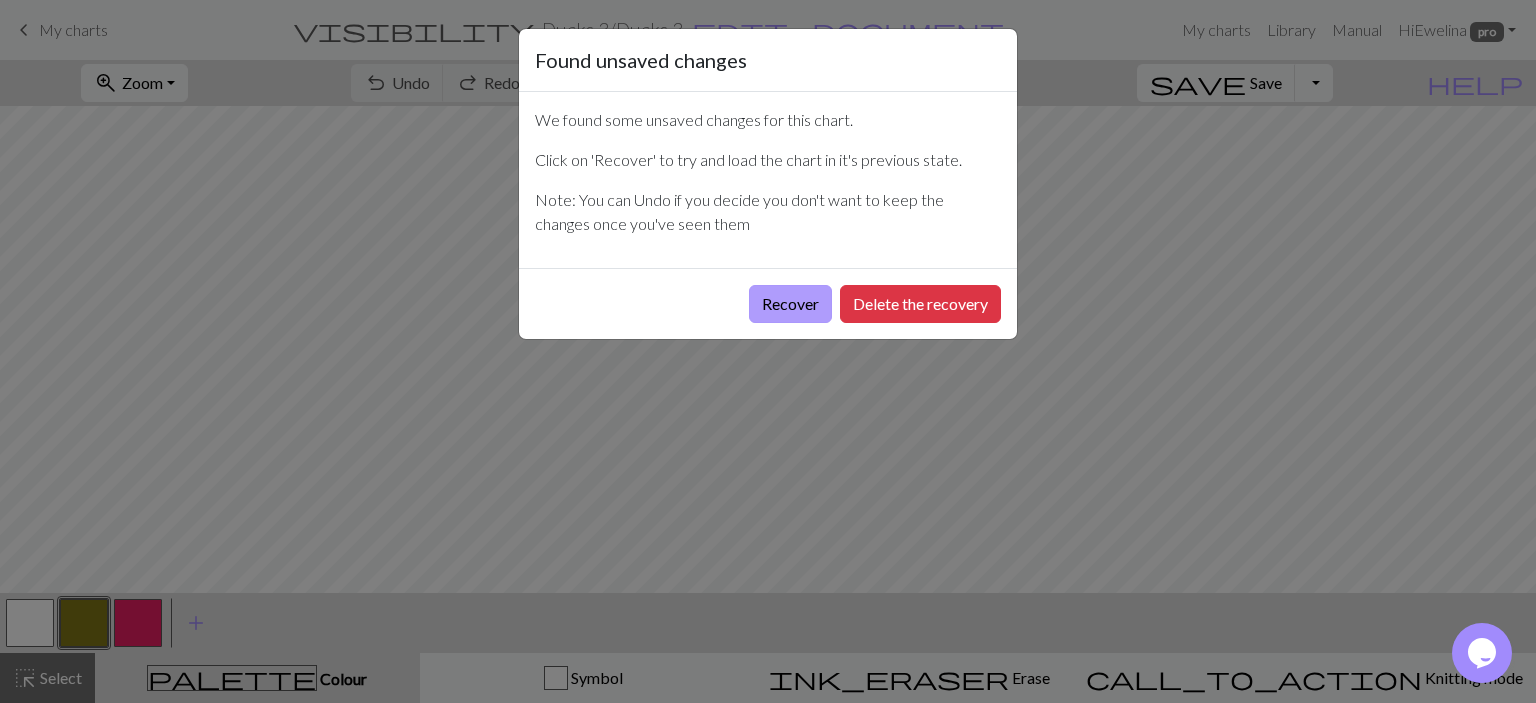 click on "Recover" at bounding box center [790, 304] 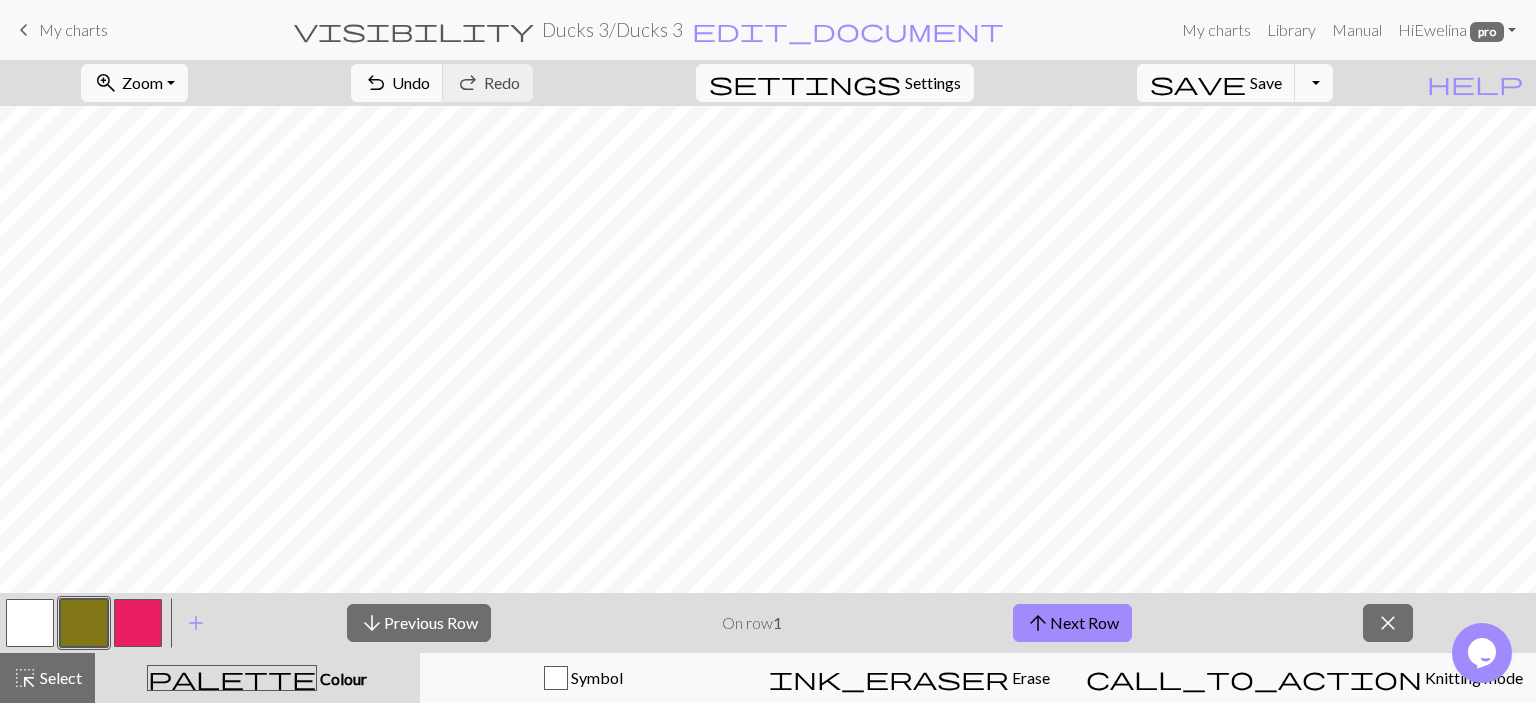 click on "keyboard_arrow_left   My charts" at bounding box center [60, 30] 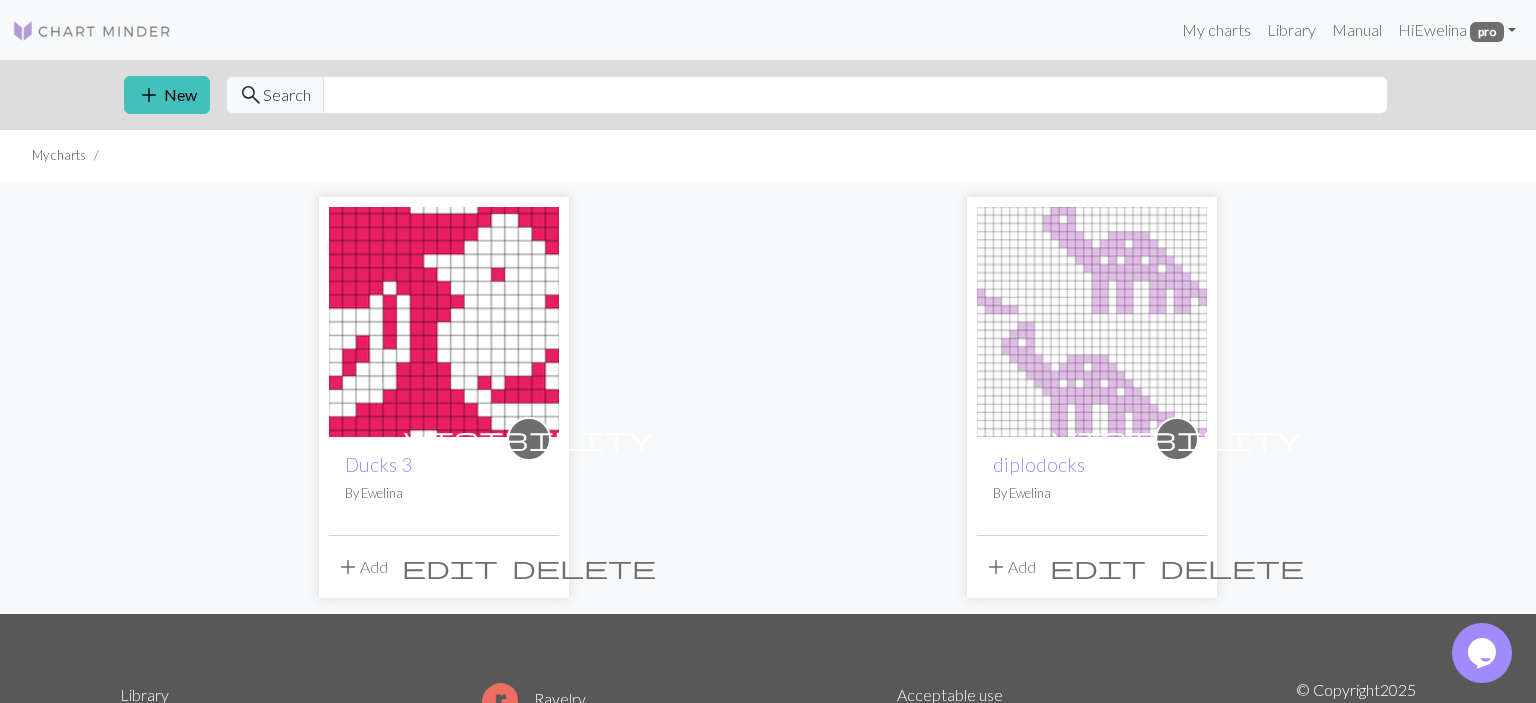 click at bounding box center [444, 322] 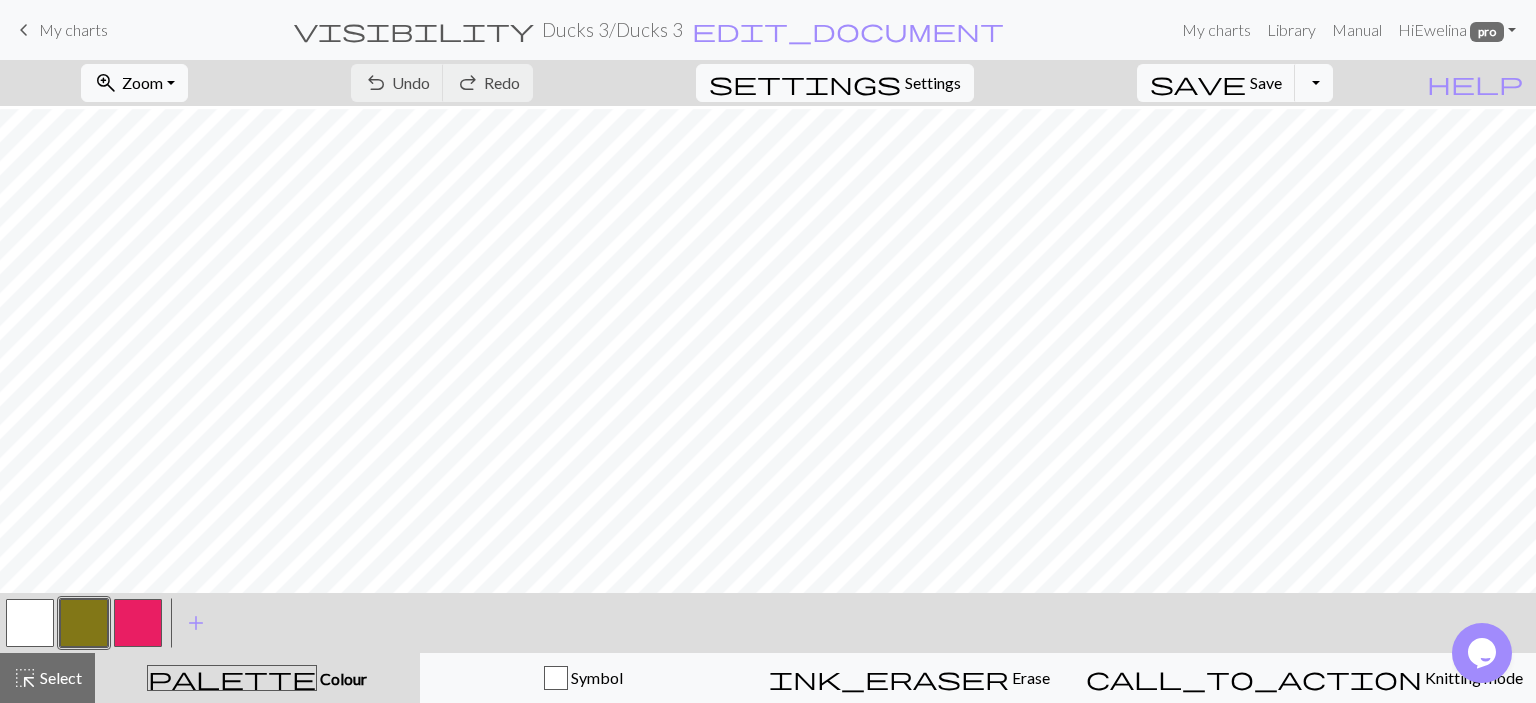 scroll, scrollTop: 12, scrollLeft: 0, axis: vertical 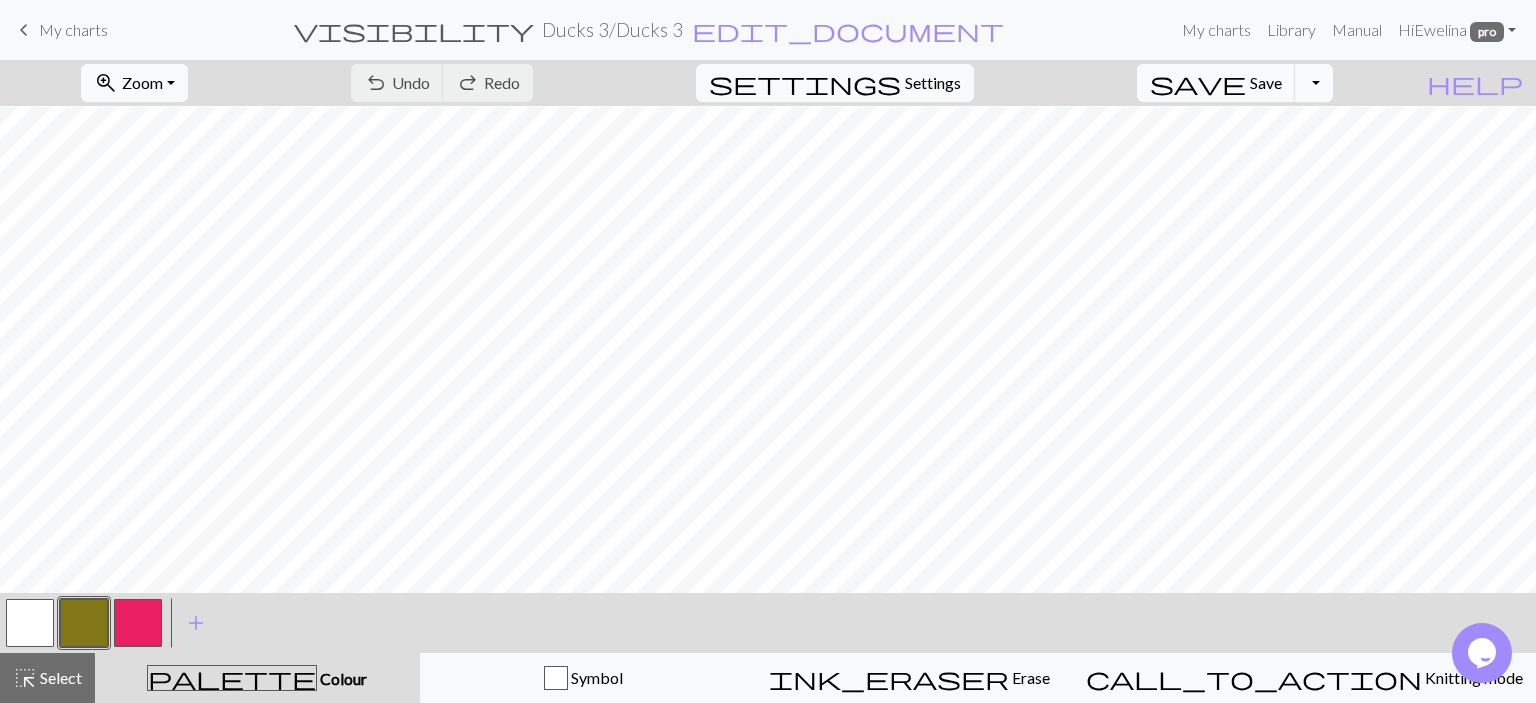 click on "Toggle Dropdown" at bounding box center (1314, 83) 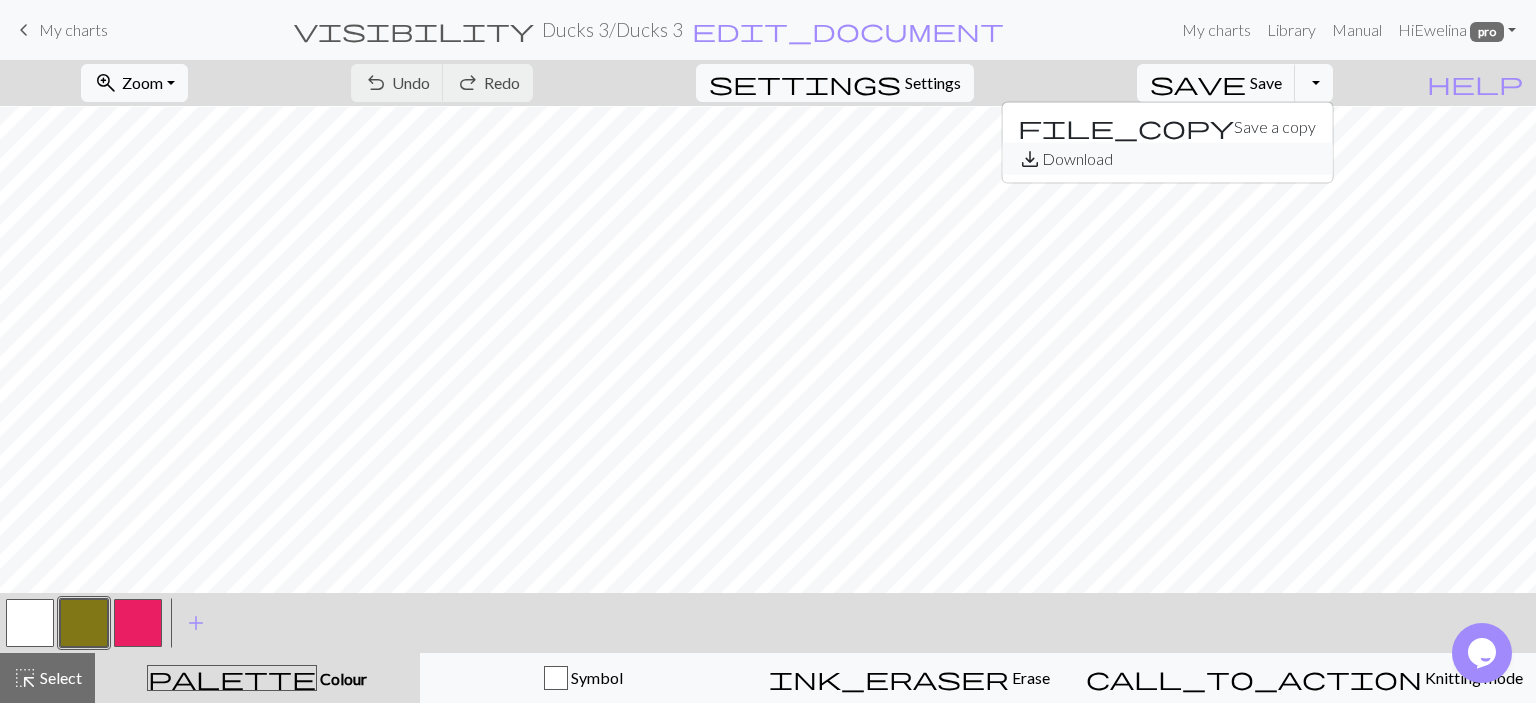 click on "save_alt  Download" at bounding box center [1167, 159] 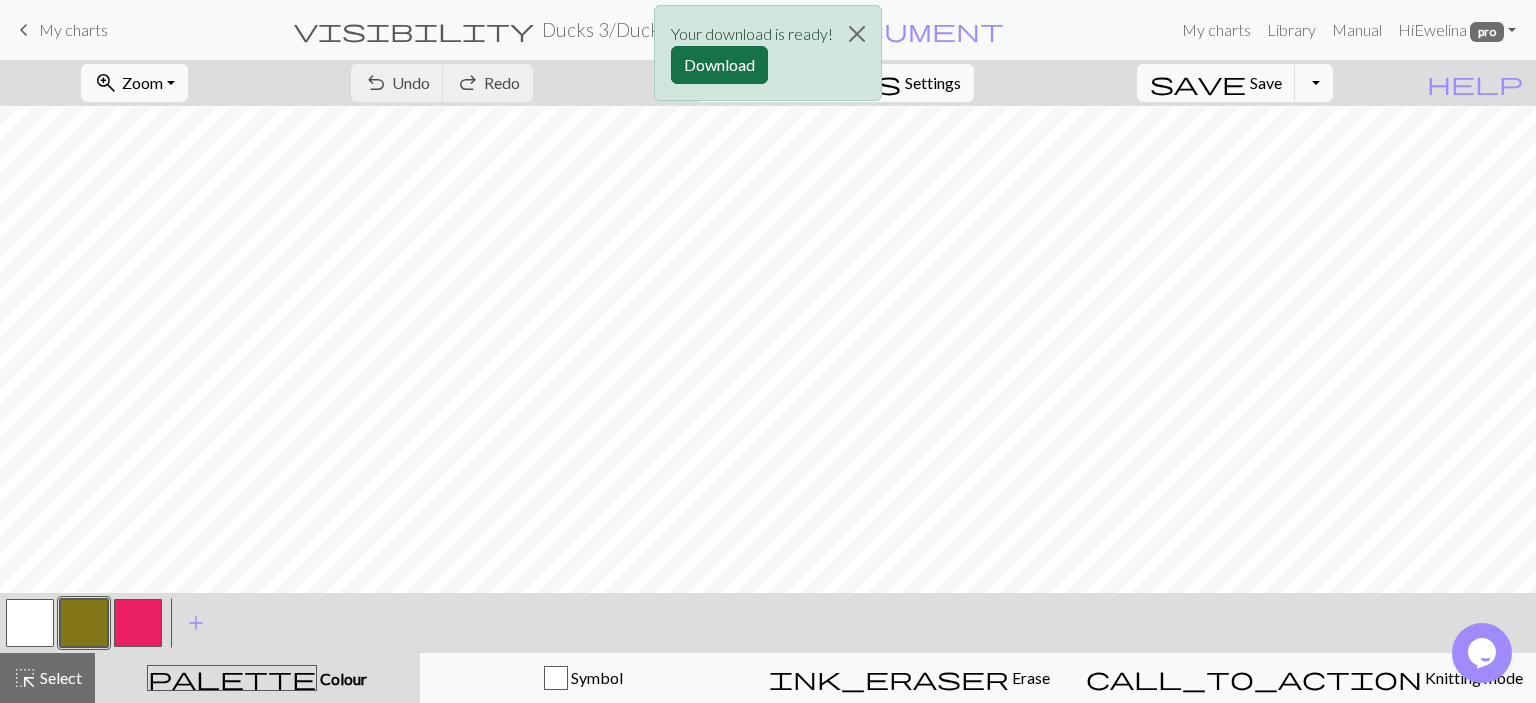 click on "Download" at bounding box center (719, 65) 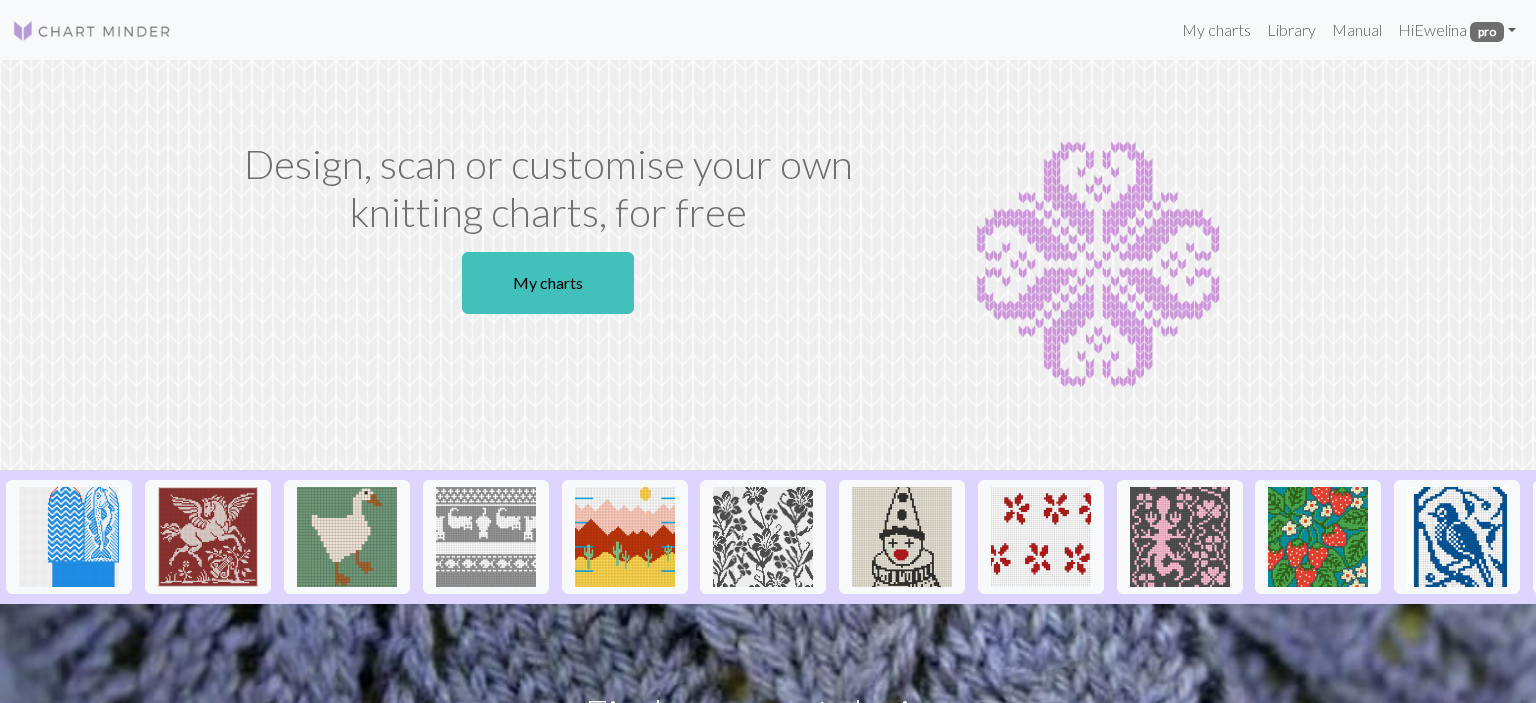 scroll, scrollTop: 0, scrollLeft: 0, axis: both 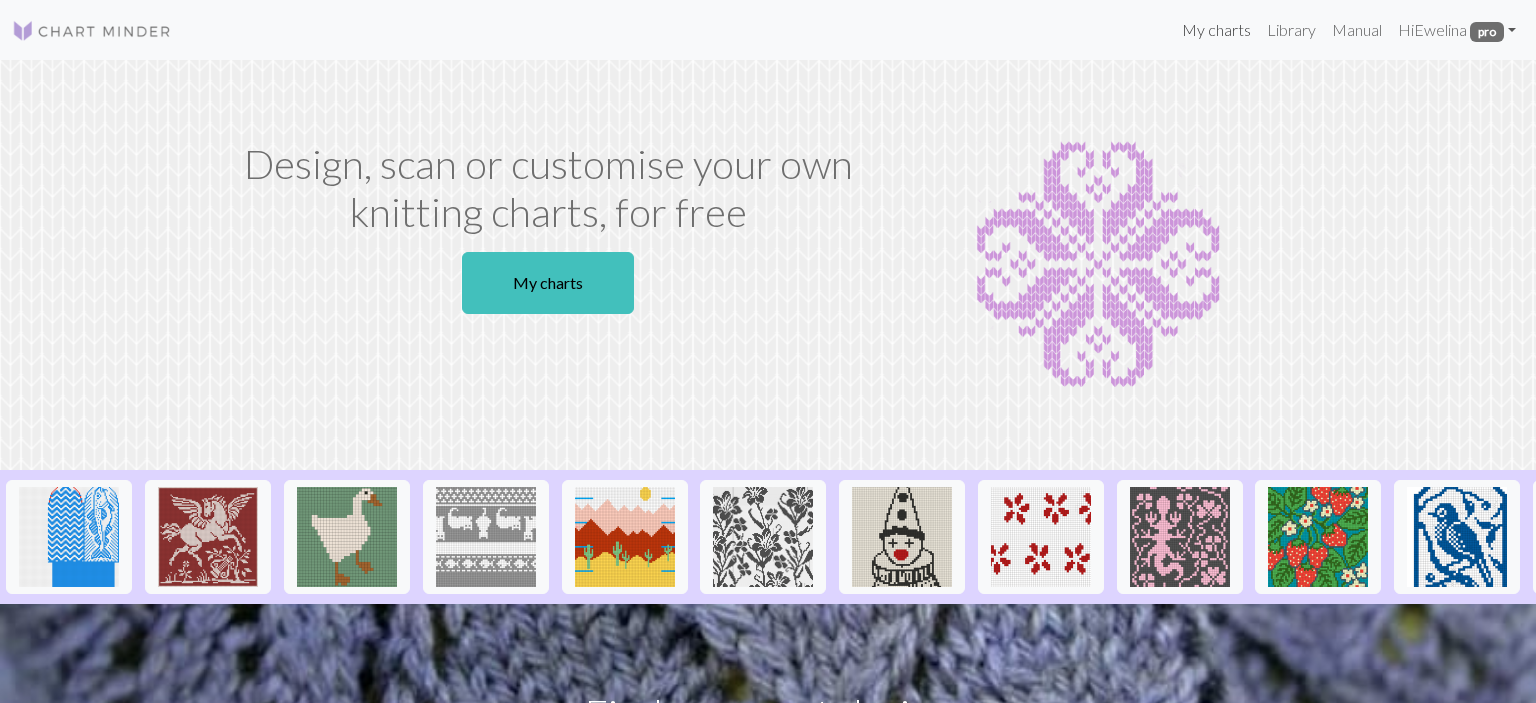 click on "My charts" at bounding box center (1216, 30) 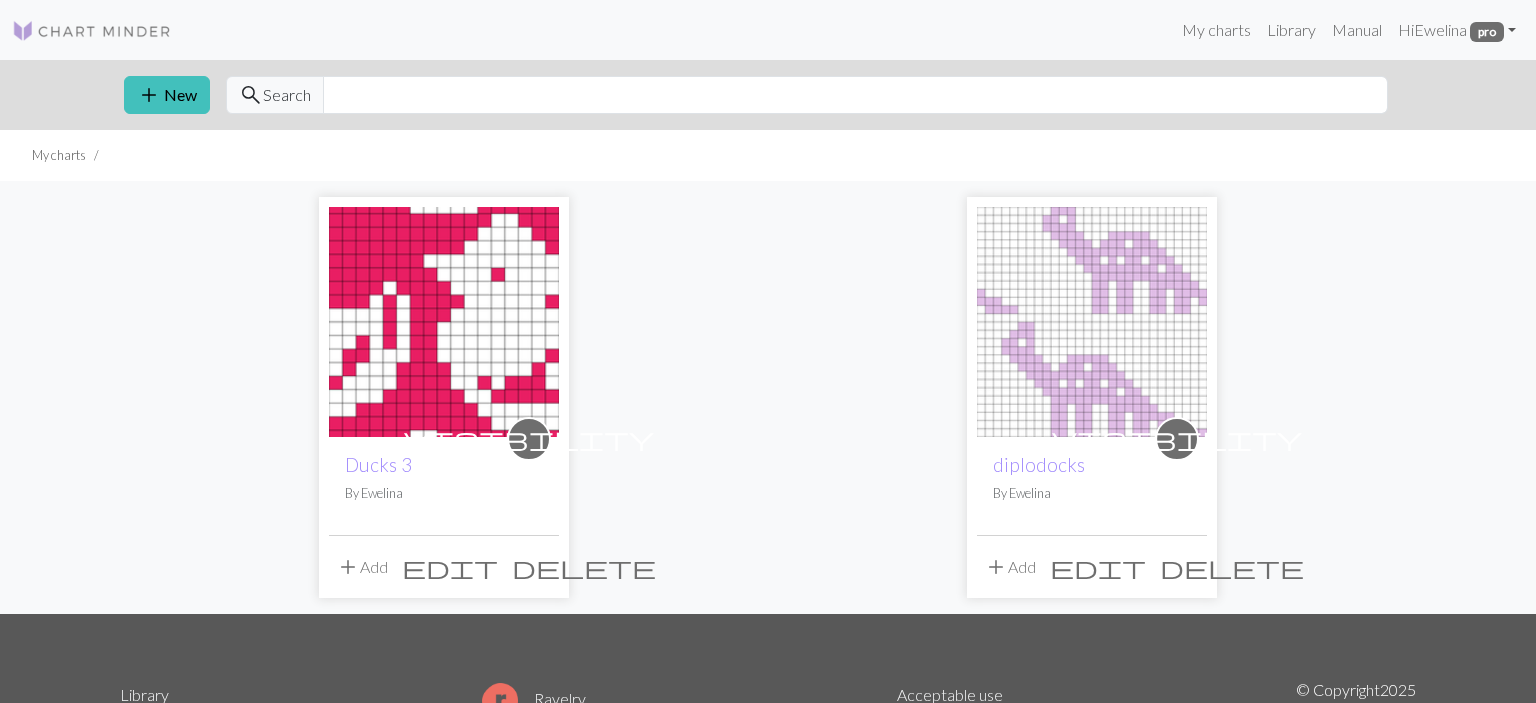 click at bounding box center [444, 322] 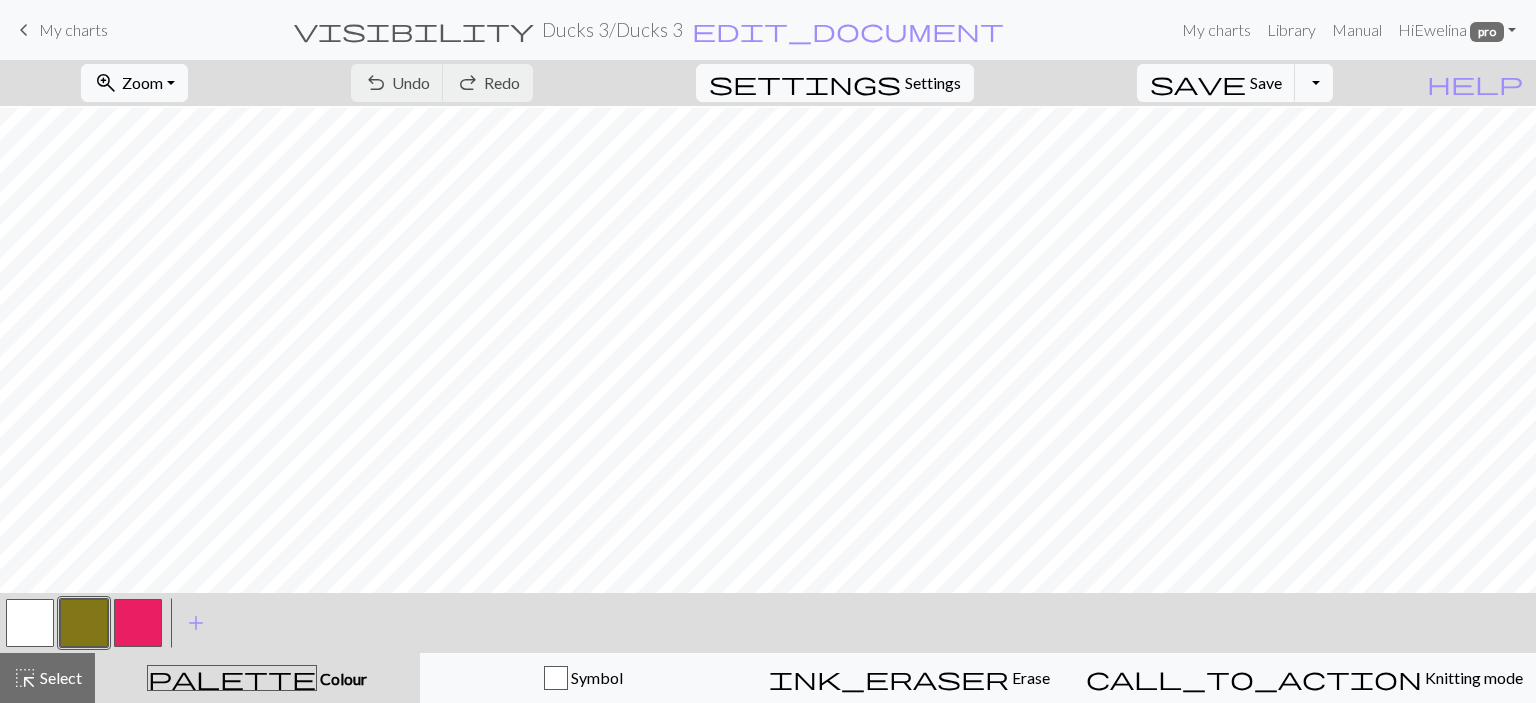 scroll, scrollTop: 124, scrollLeft: 0, axis: vertical 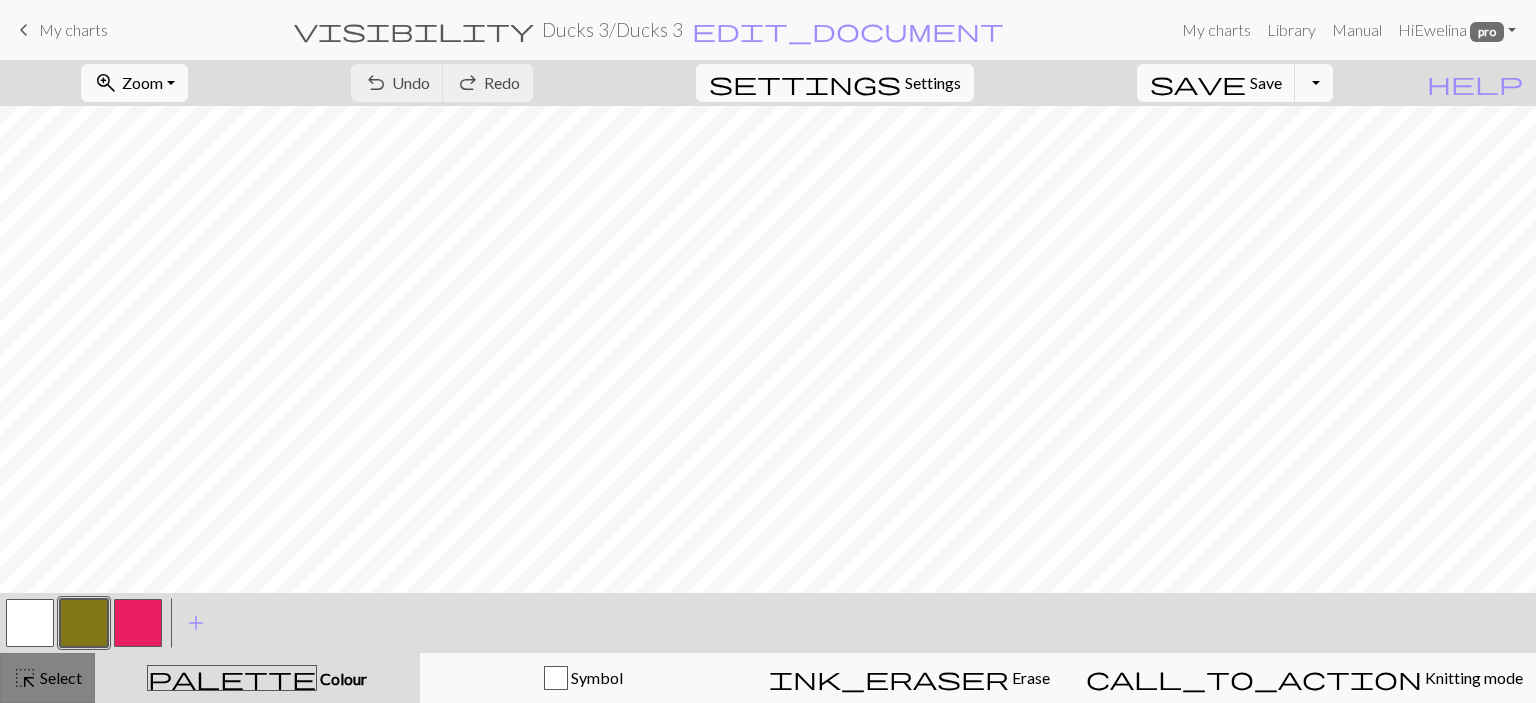 click on "highlight_alt   Select   Select" at bounding box center [47, 678] 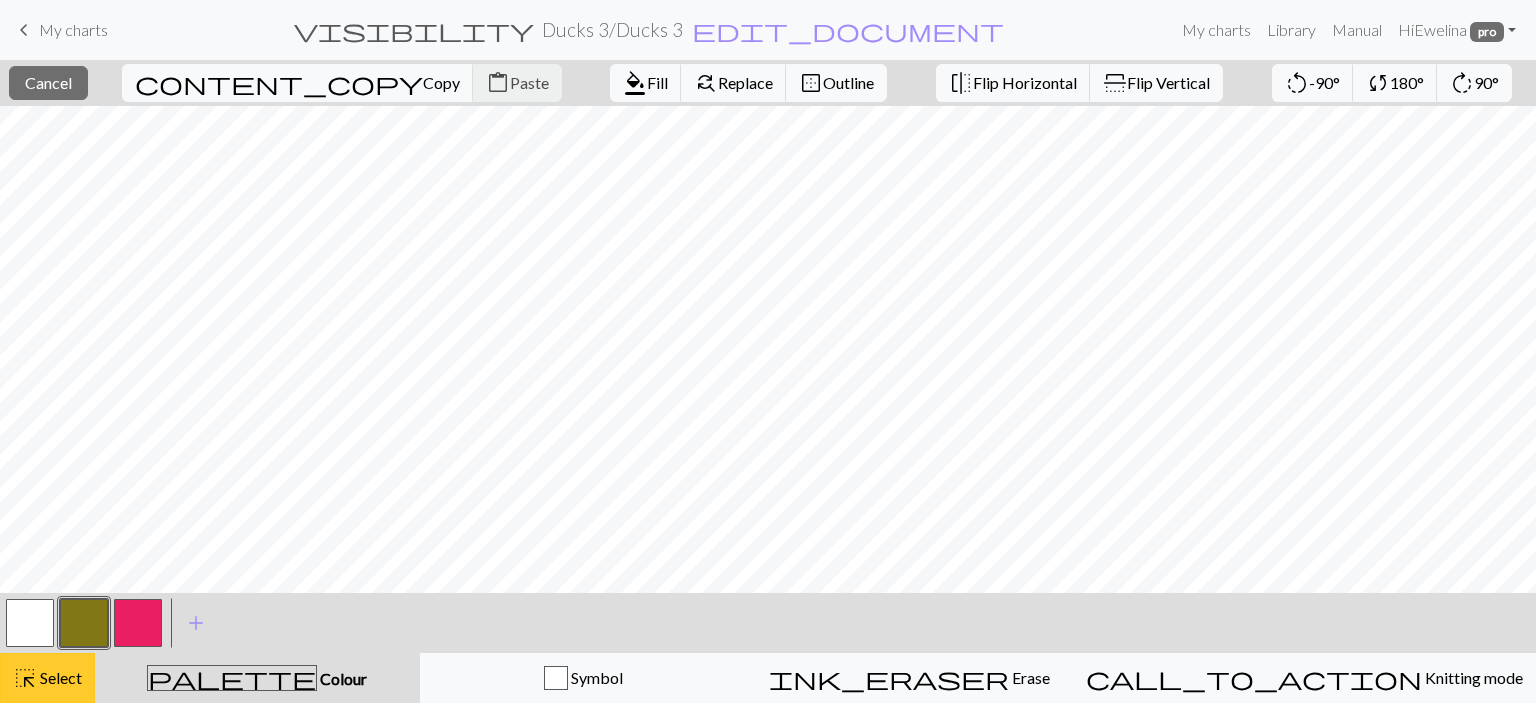 click on "Select" at bounding box center [59, 677] 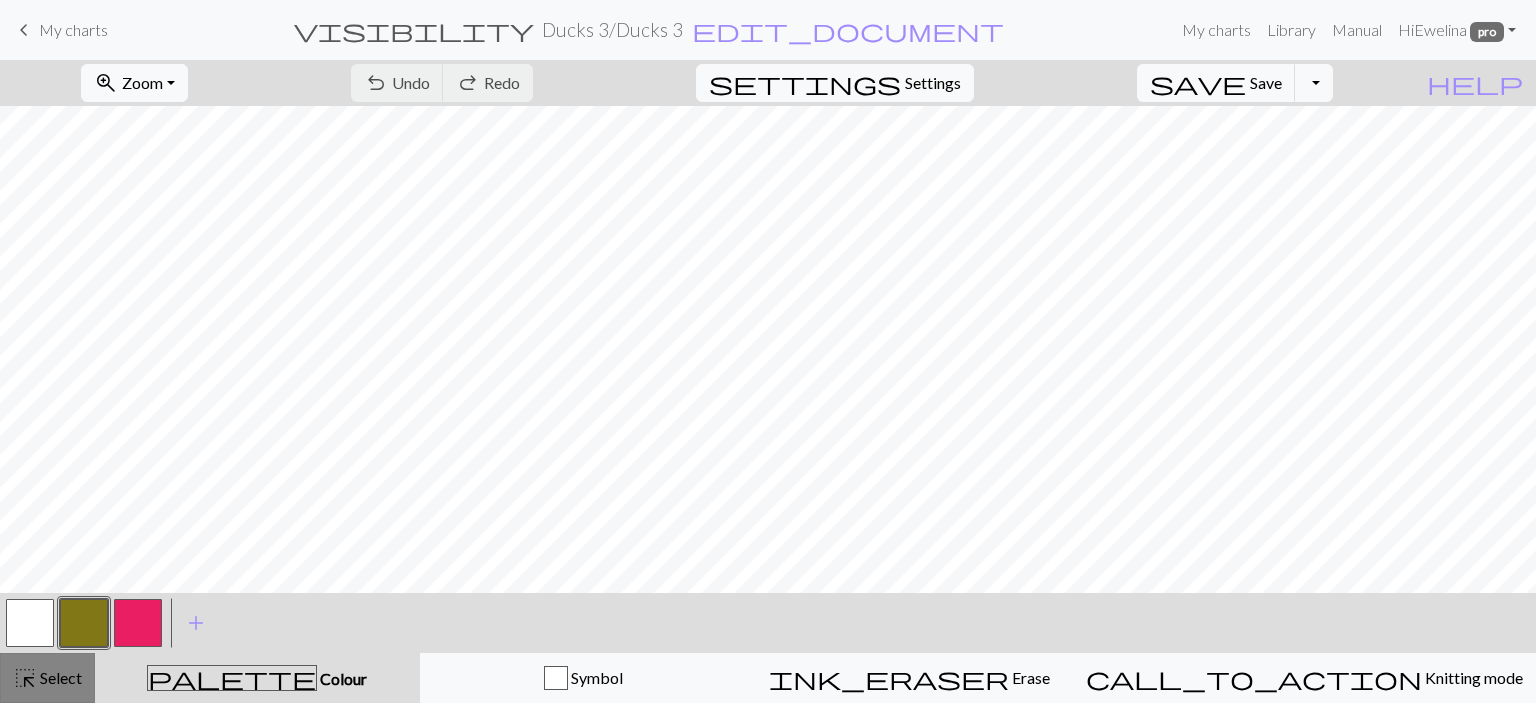 click on "Select" at bounding box center [59, 677] 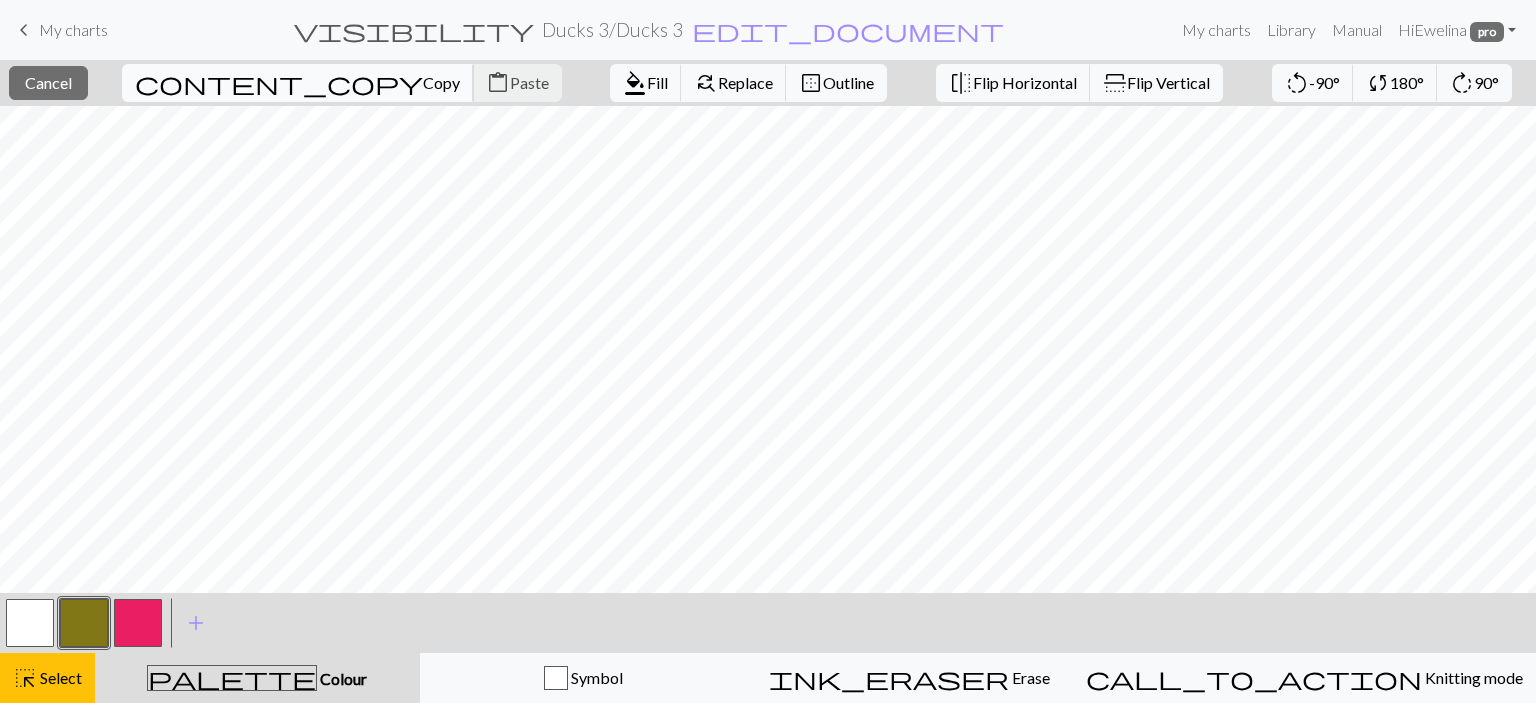 click on "content_copy" at bounding box center (279, 83) 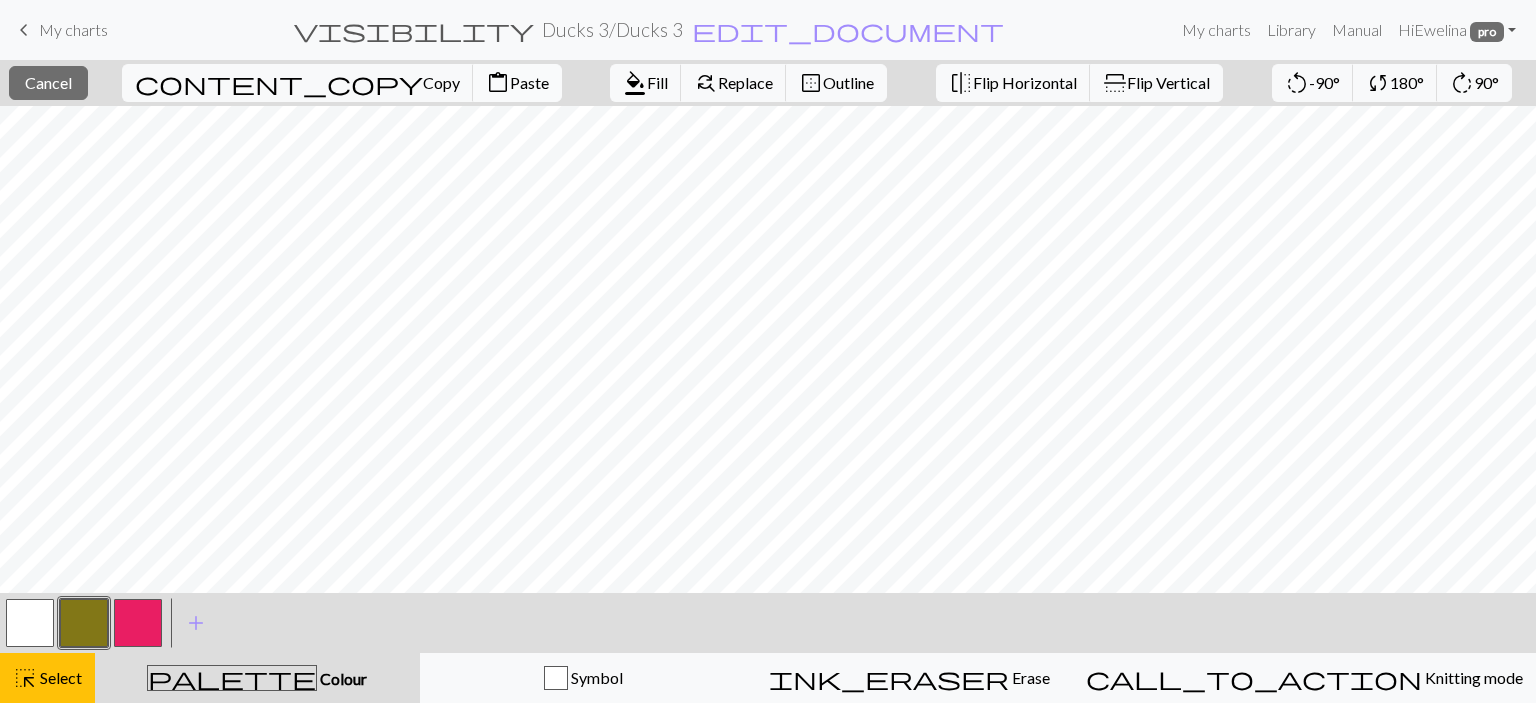 click on "content_paste  Paste" at bounding box center [517, 83] 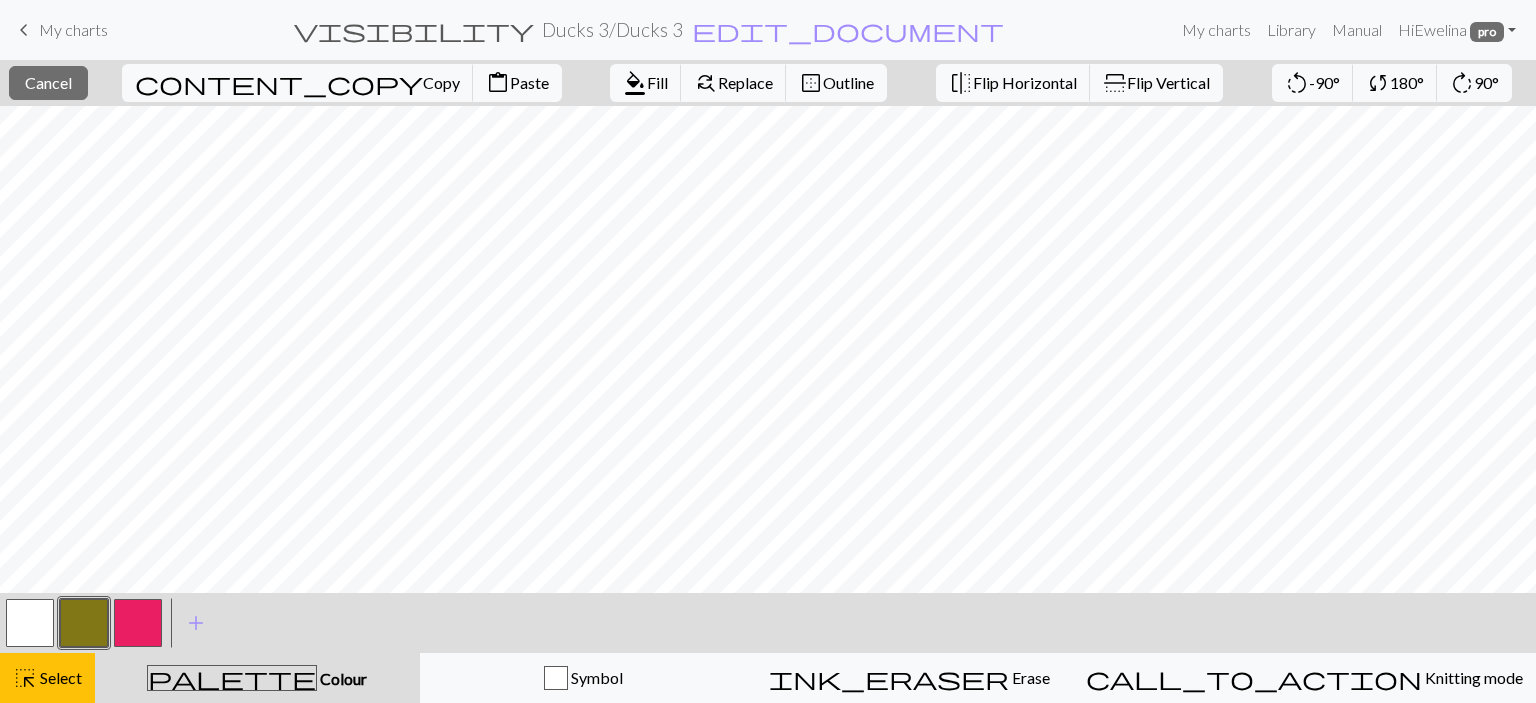 click at bounding box center (138, 623) 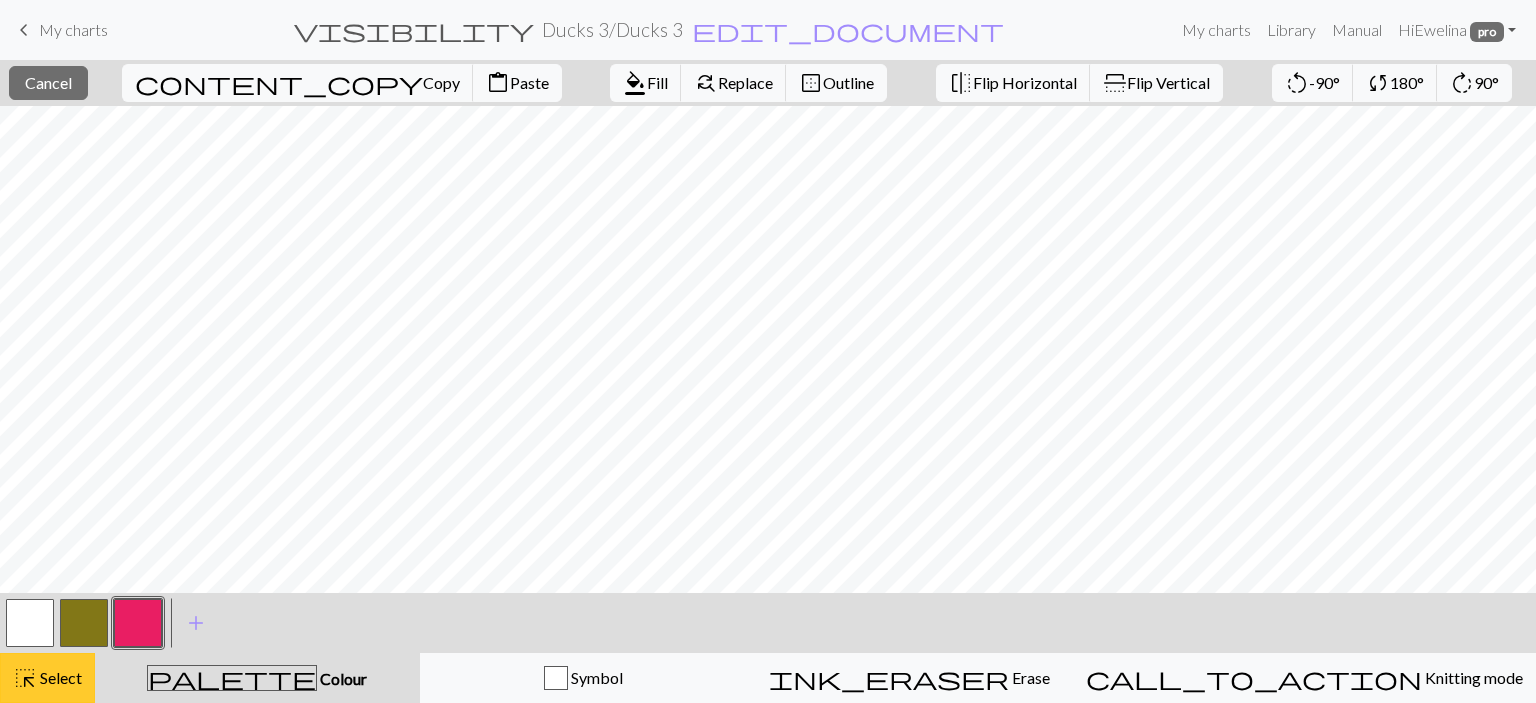 click on "highlight_alt   Select   Select" at bounding box center (47, 678) 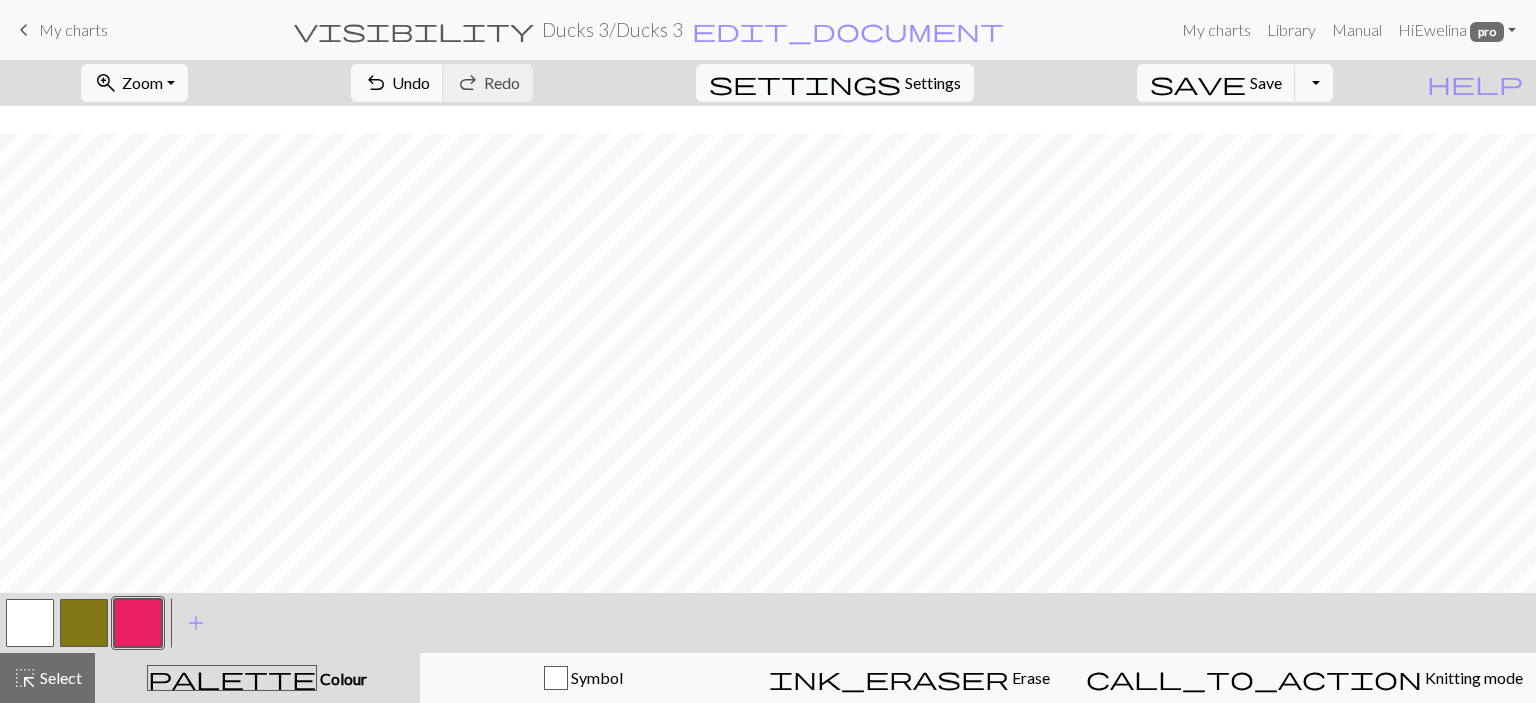 scroll, scrollTop: 211, scrollLeft: 0, axis: vertical 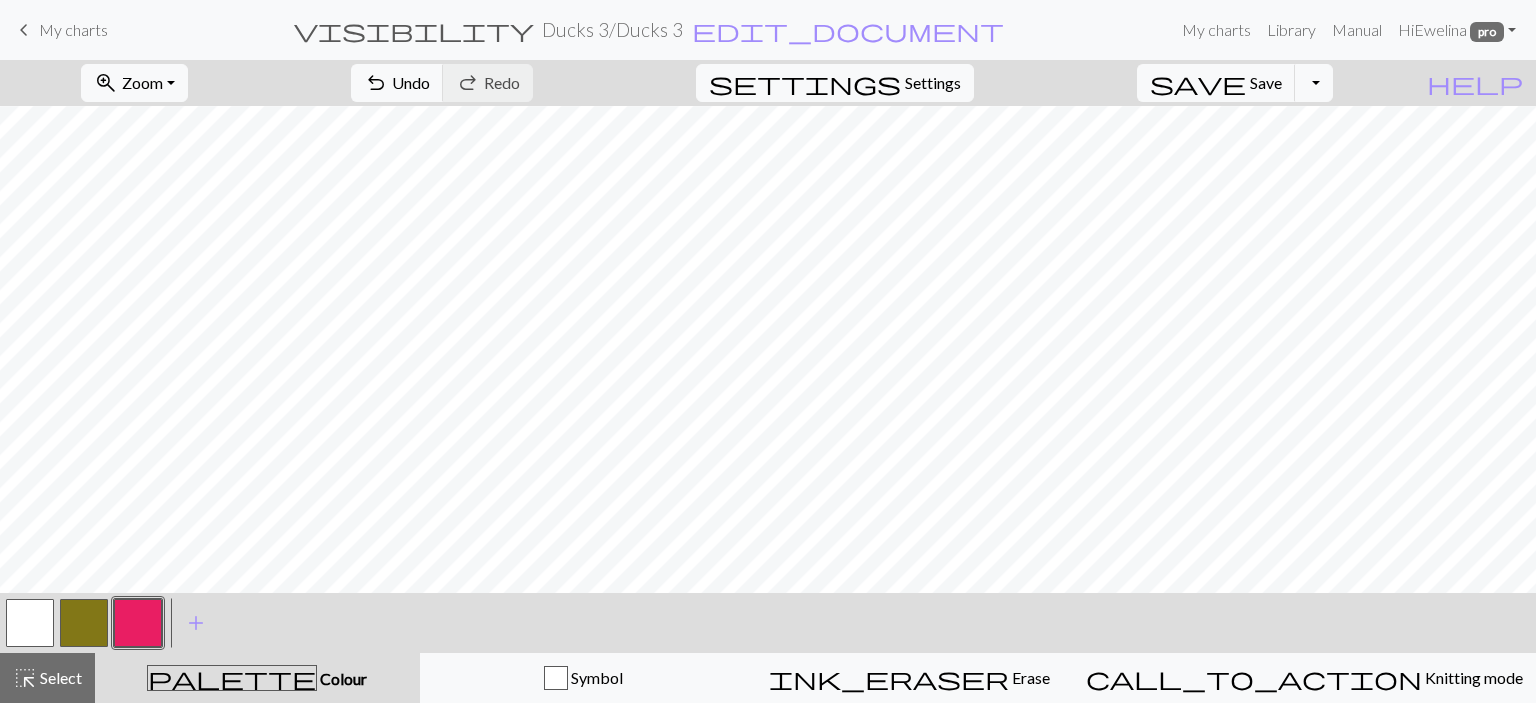 click at bounding box center [138, 623] 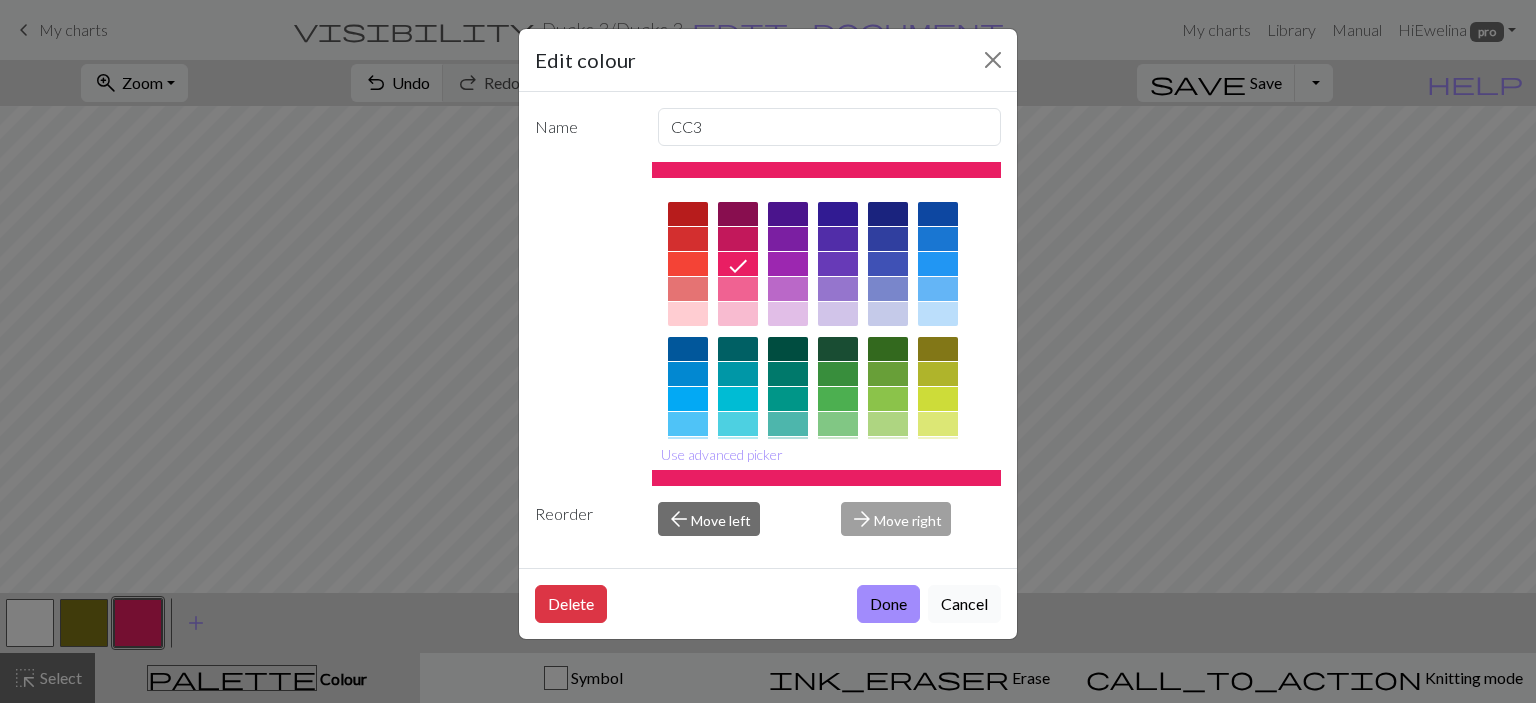 click on "Cancel" at bounding box center [964, 604] 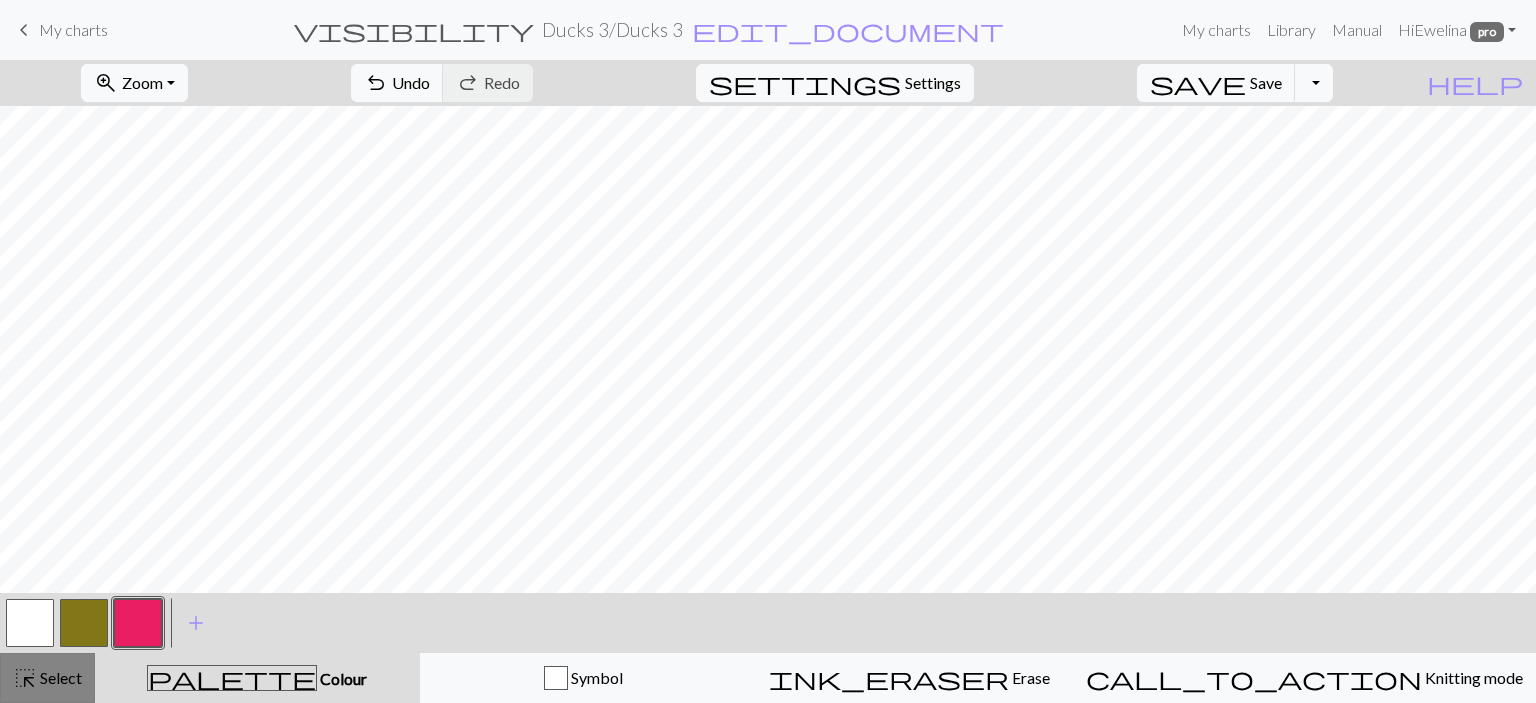 click on "Select" at bounding box center [59, 677] 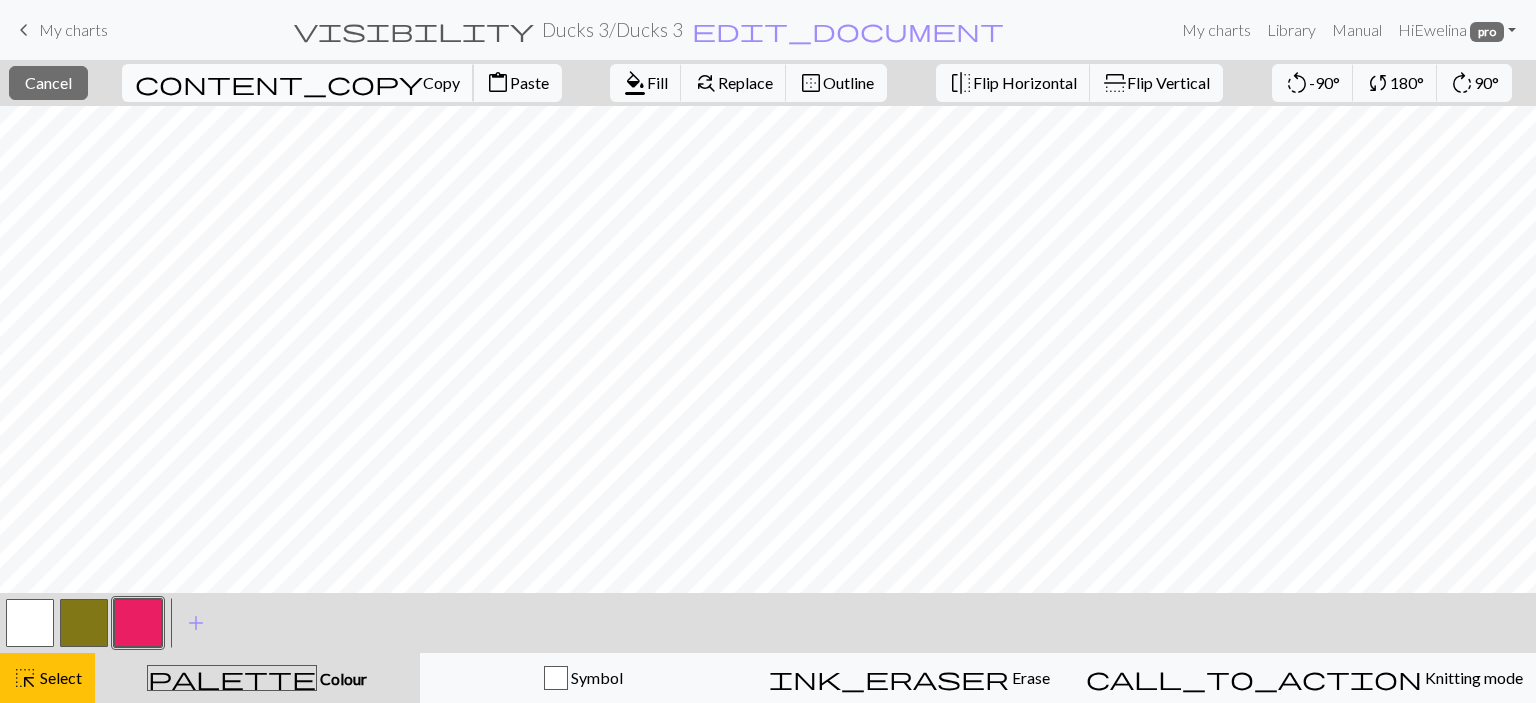 click on "Copy" at bounding box center [441, 82] 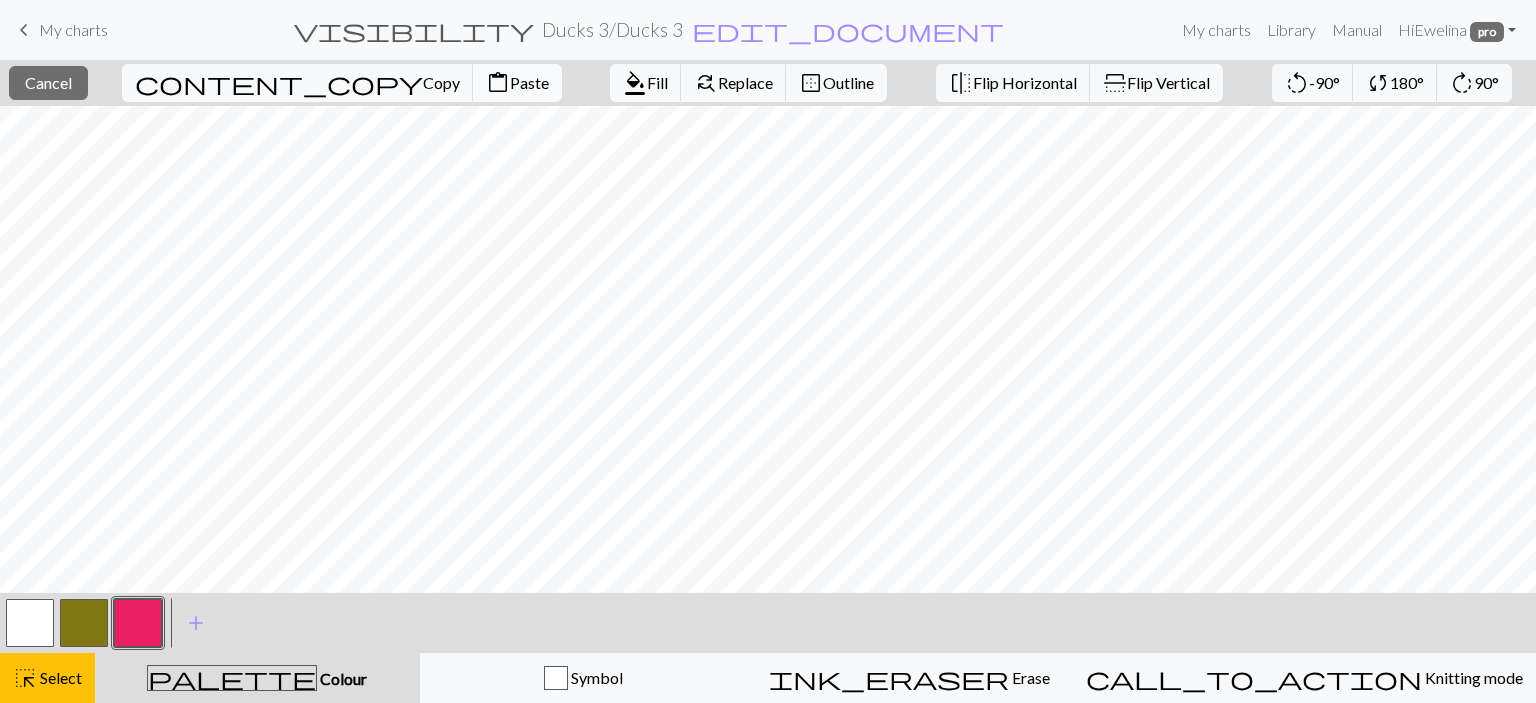 click on "Paste" at bounding box center (529, 82) 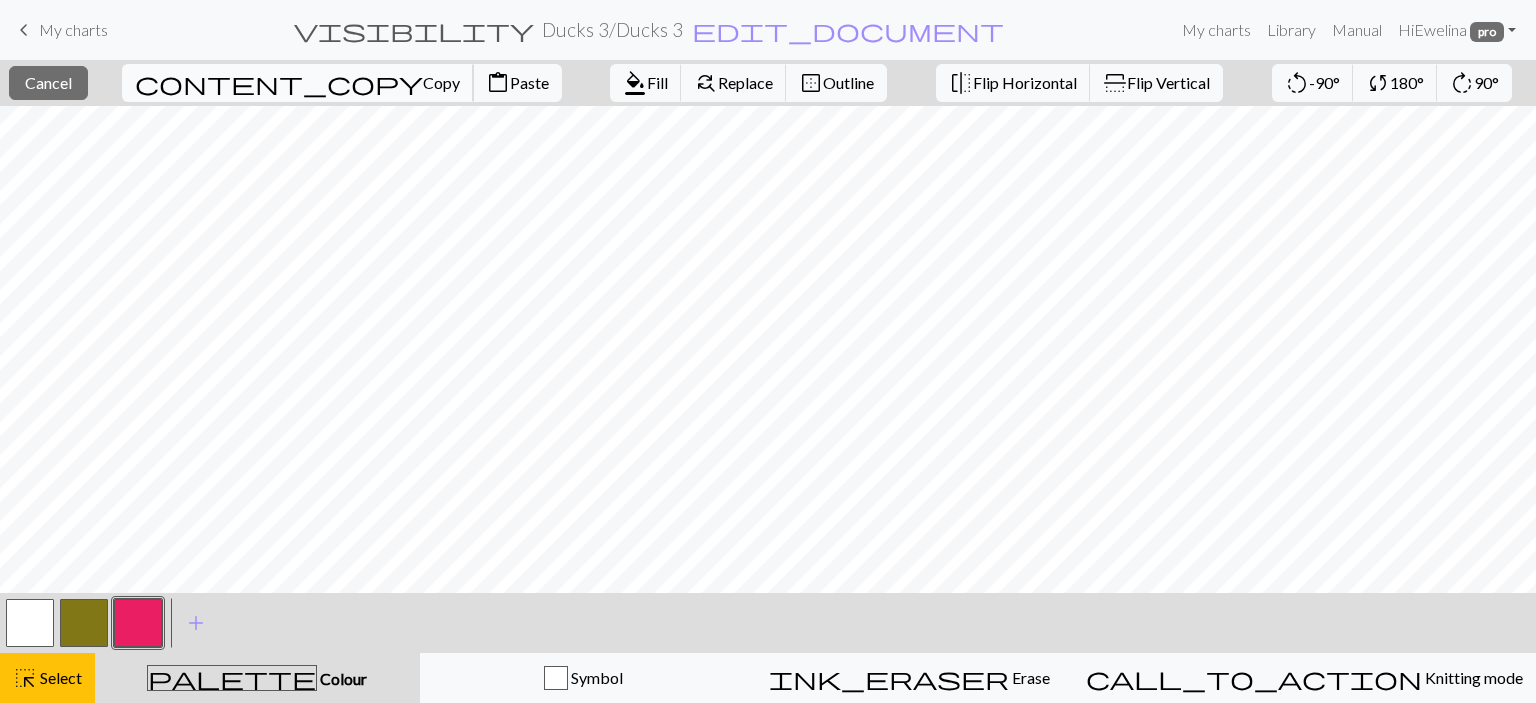 click on "content_copy  Copy" at bounding box center [298, 83] 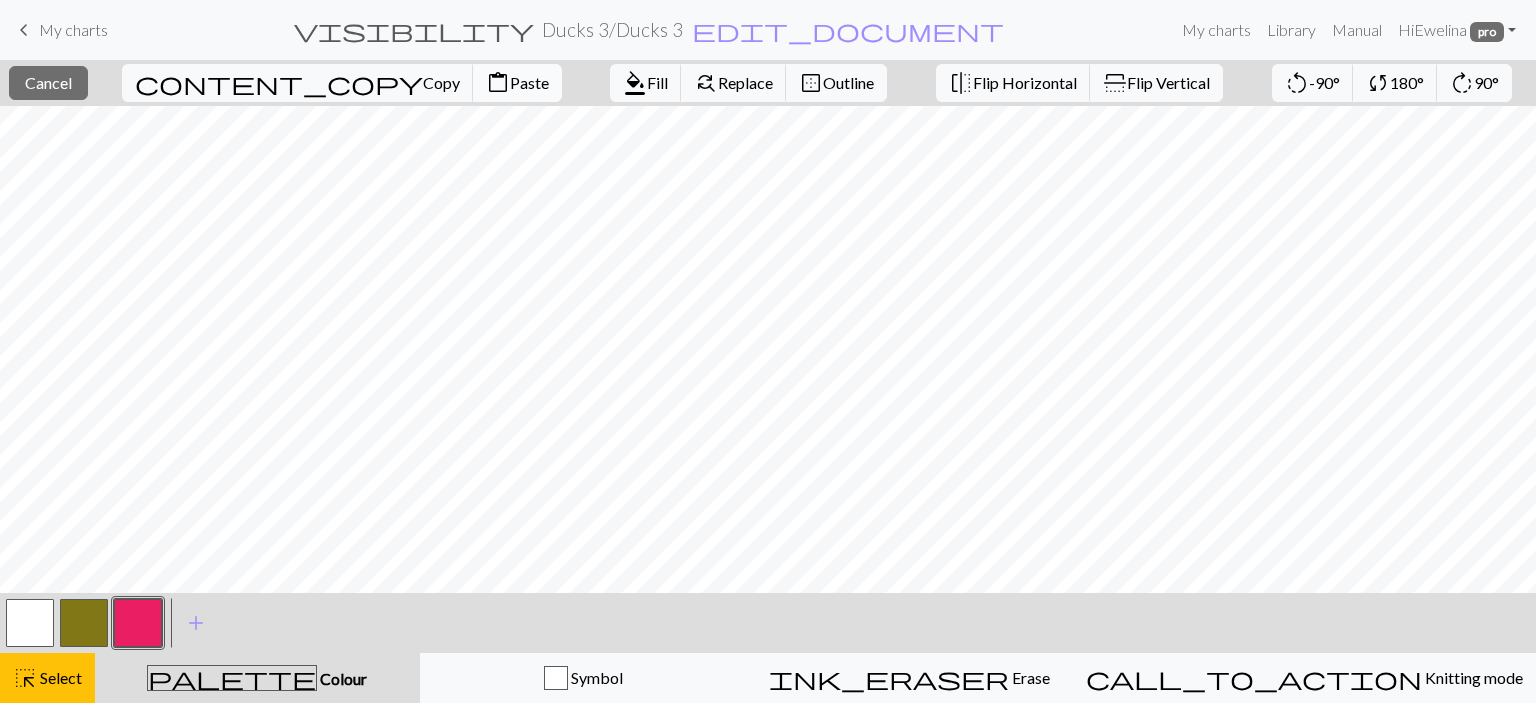 click on "content_paste  Paste" at bounding box center (517, 83) 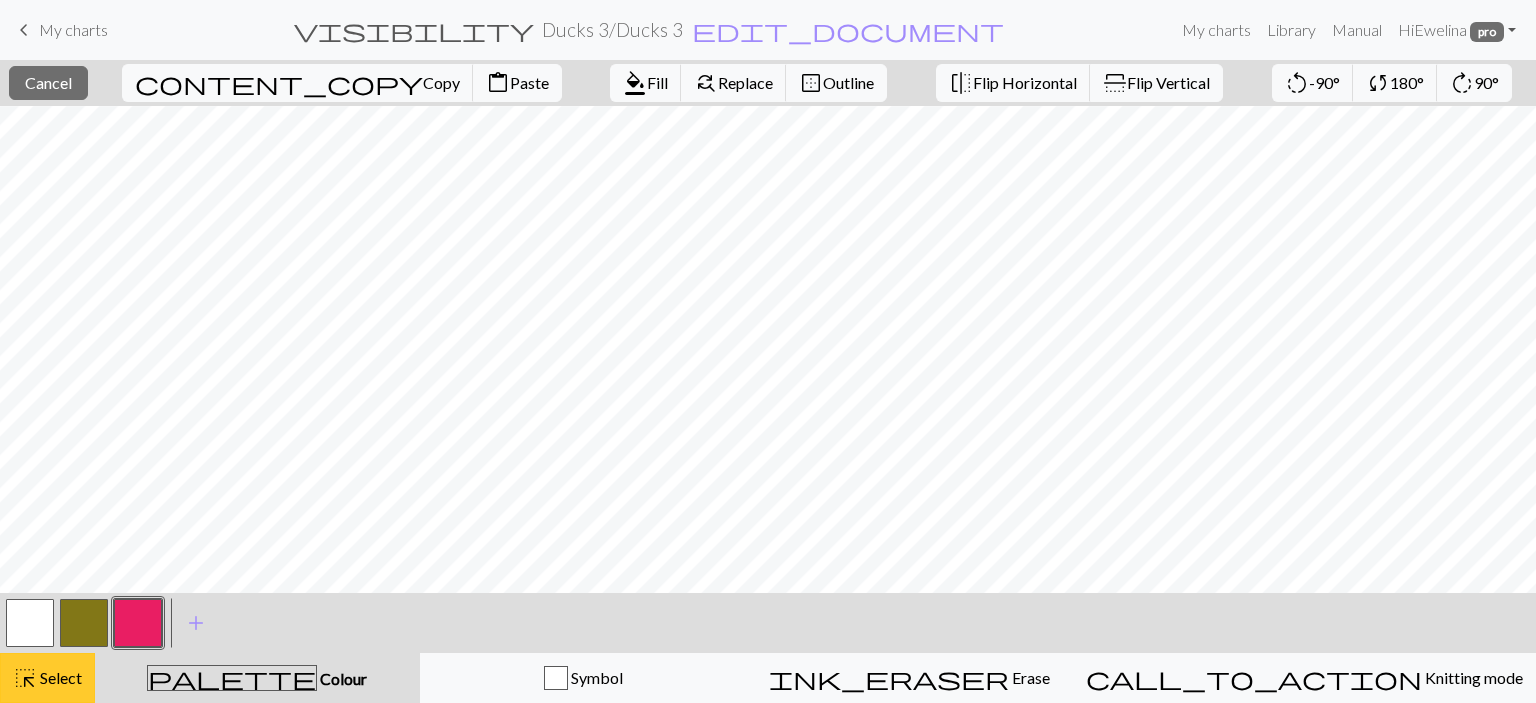 click on "highlight_alt   Select   Select" at bounding box center [47, 678] 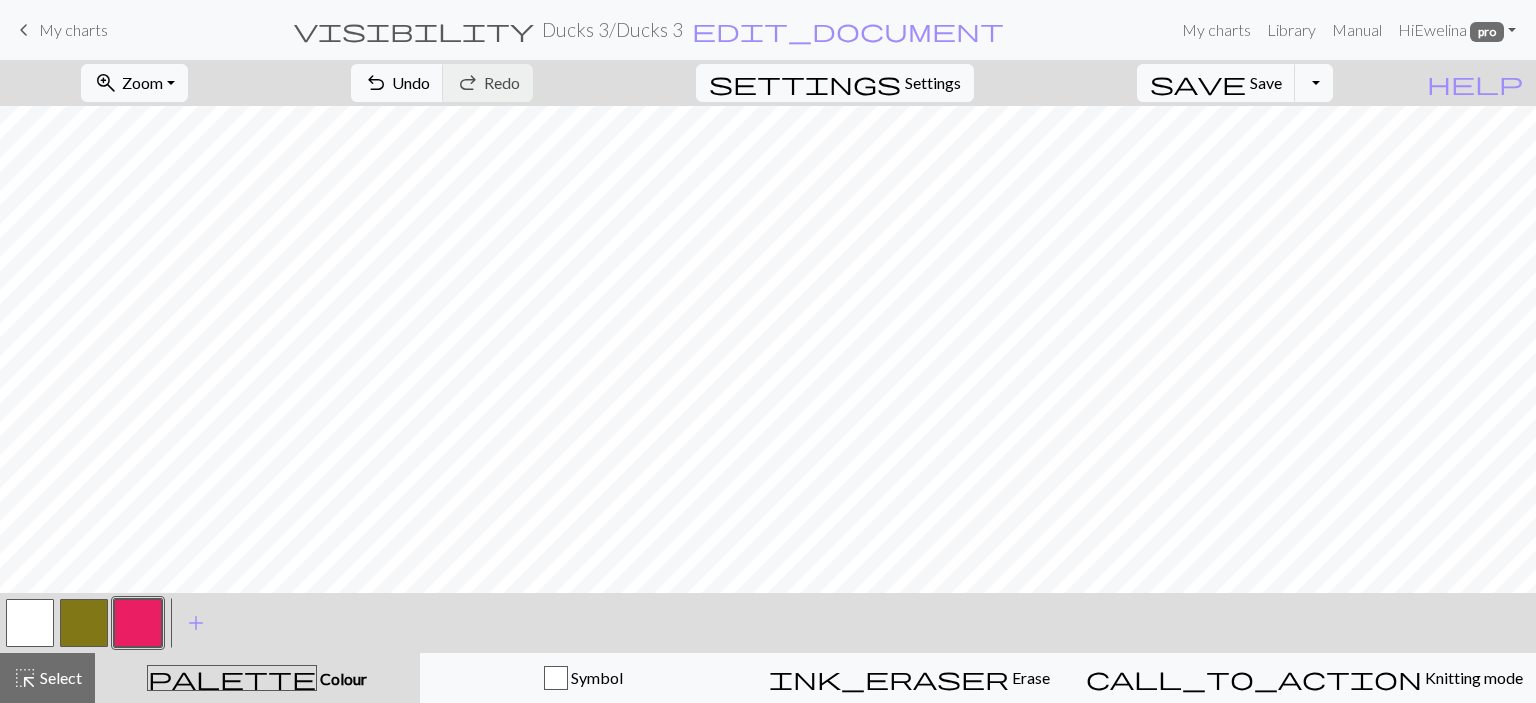 click at bounding box center (30, 623) 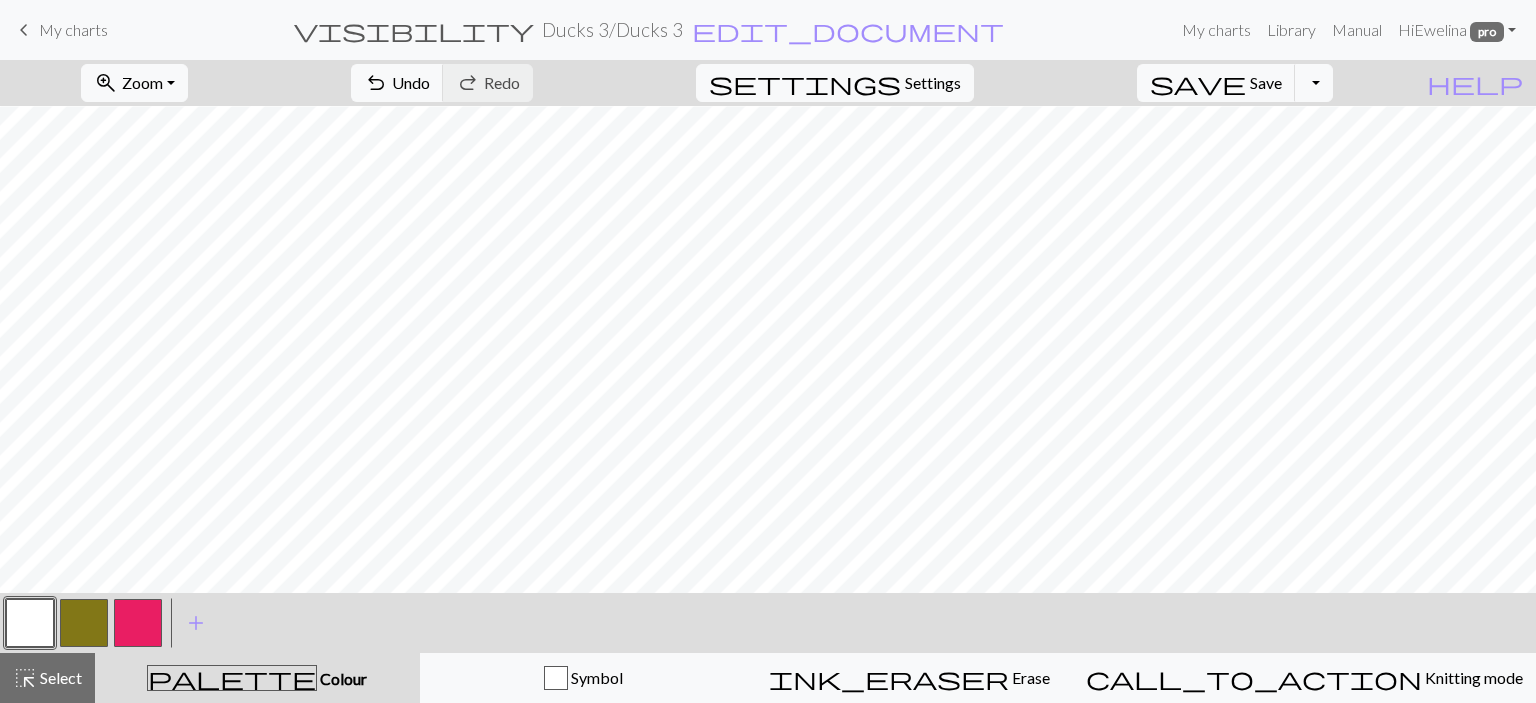 scroll, scrollTop: 14, scrollLeft: 0, axis: vertical 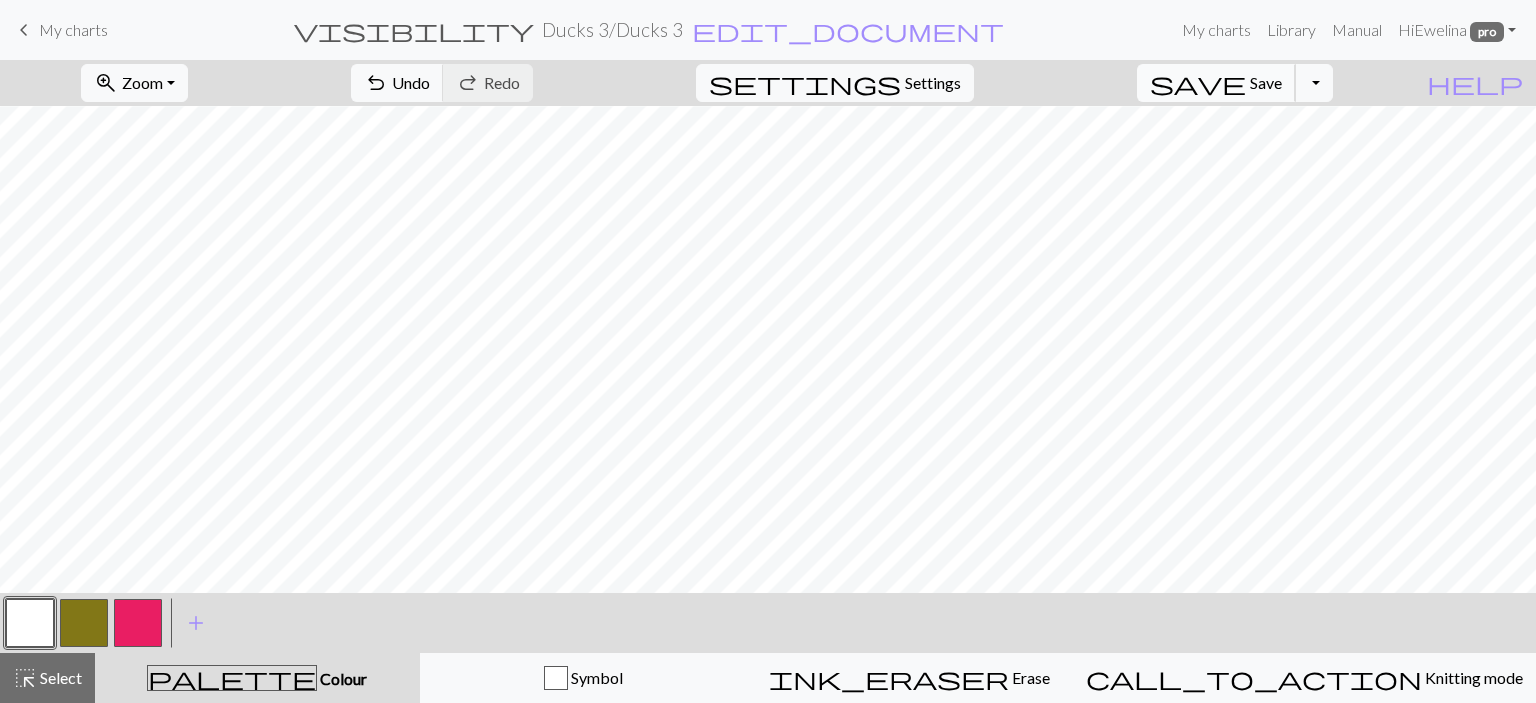 click on "save Save Save" at bounding box center (1216, 83) 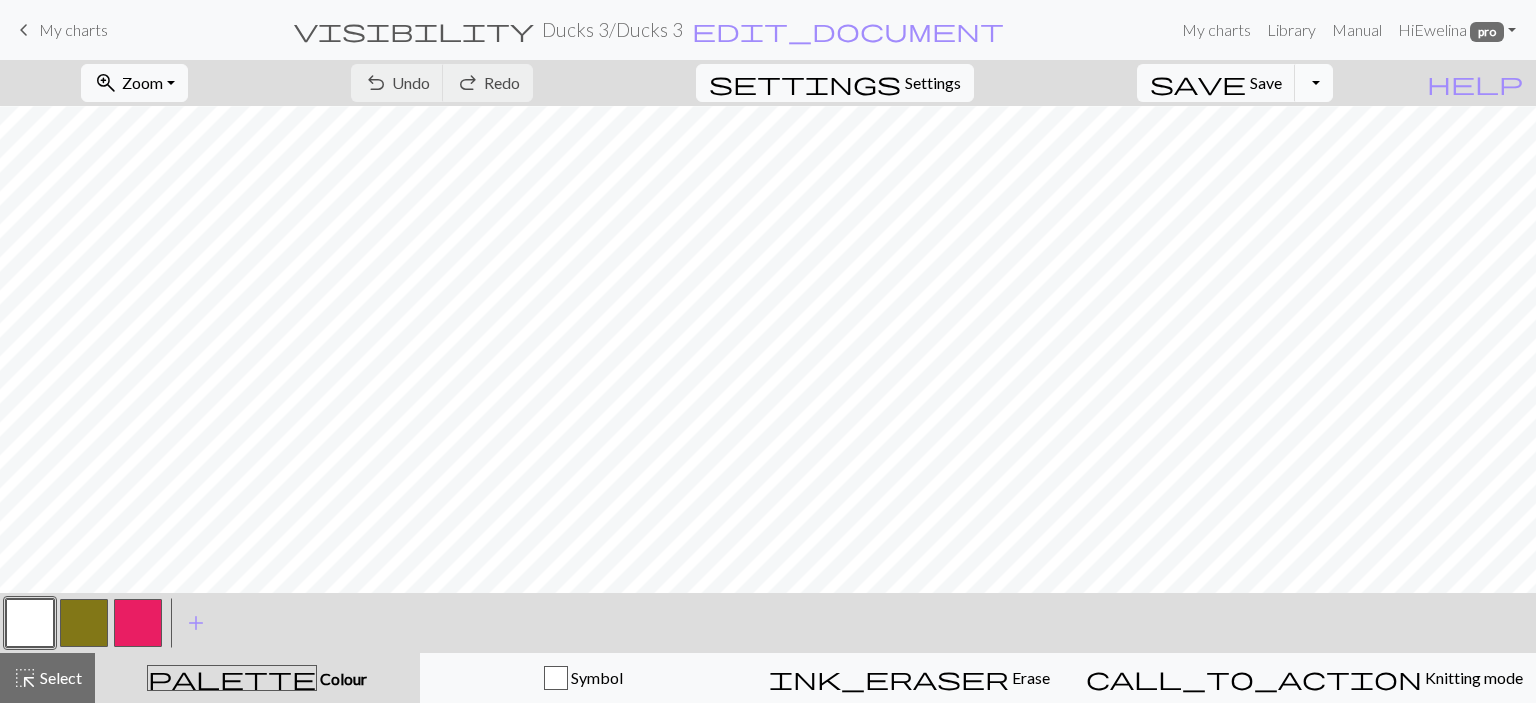 click on "Toggle Dropdown" at bounding box center [1314, 83] 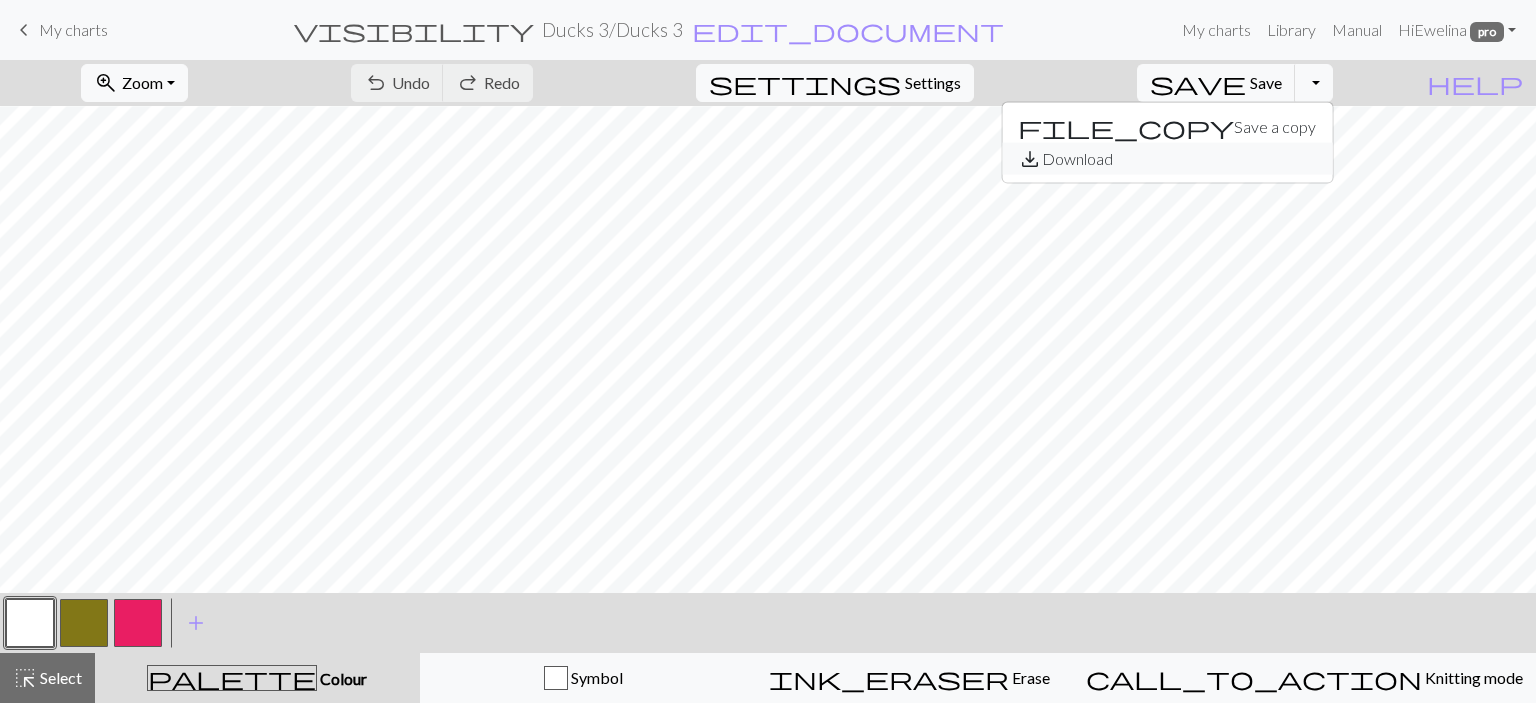 click on "save_alt  Download" at bounding box center [1167, 159] 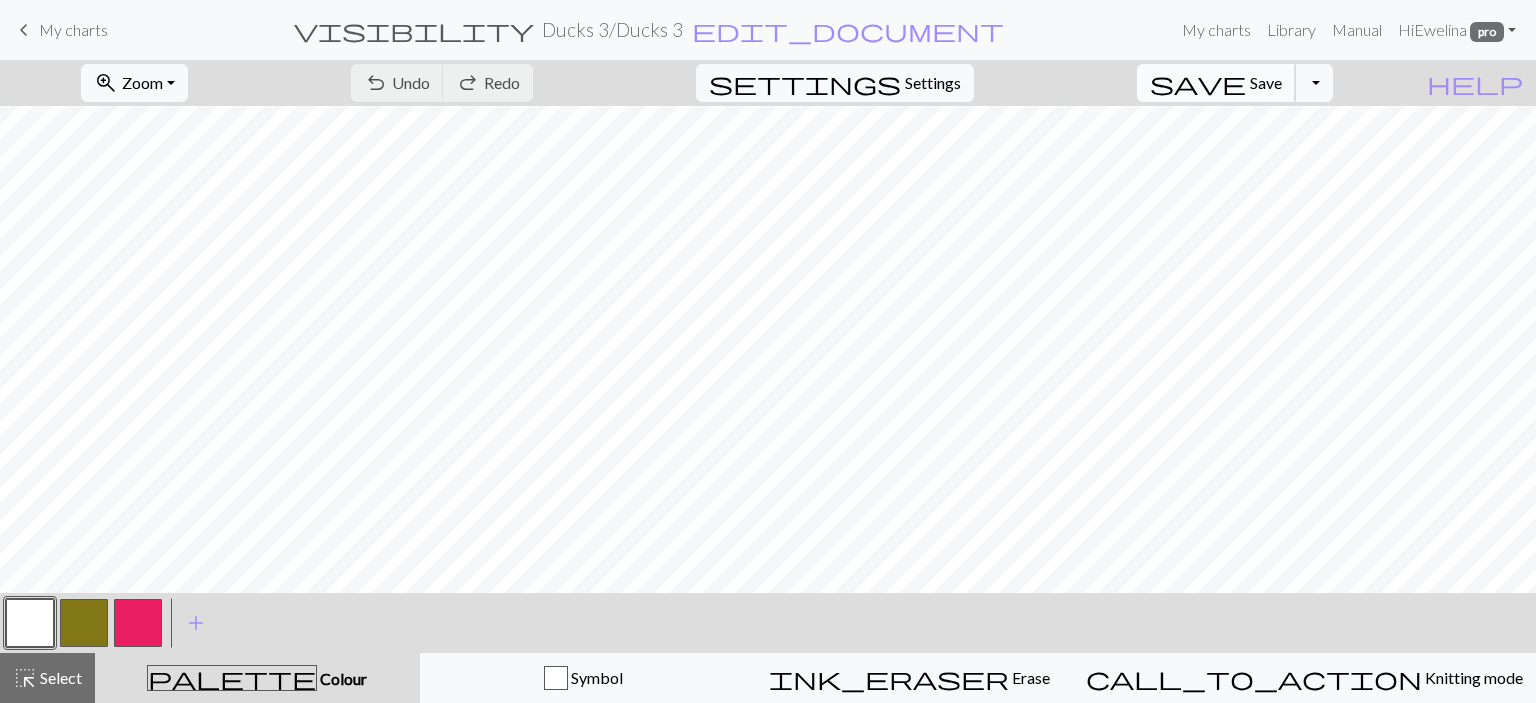 click on "Save" at bounding box center (1266, 82) 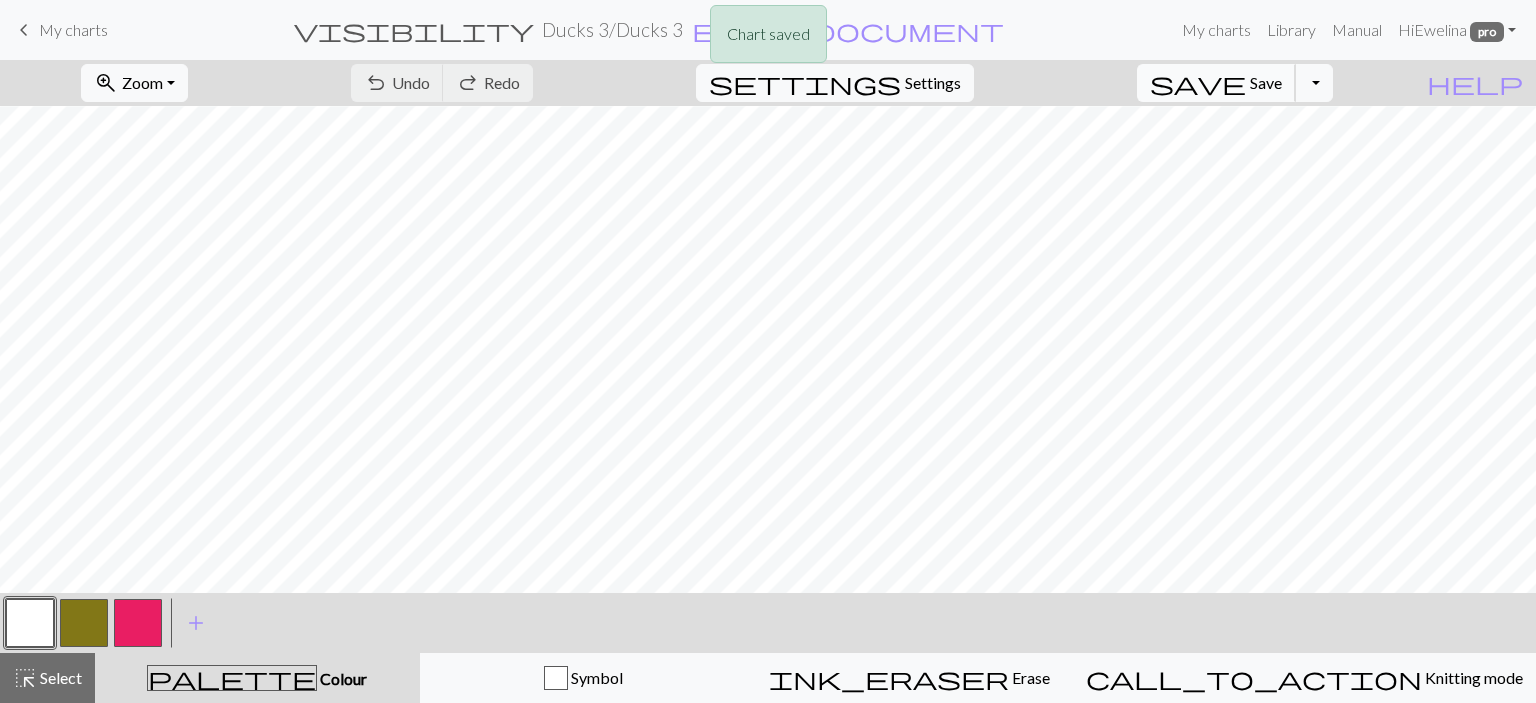 click on "Save" at bounding box center [1266, 82] 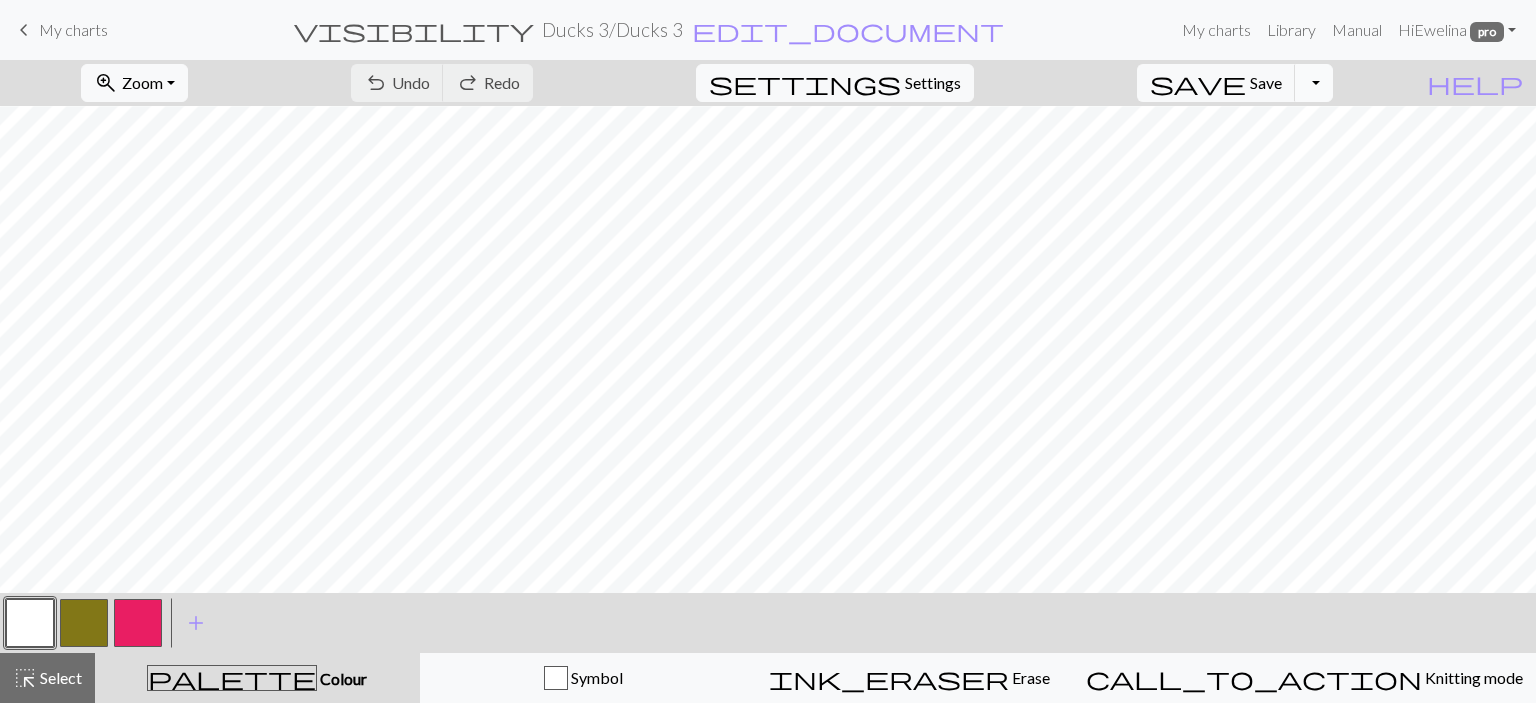 click on "Toggle Dropdown" at bounding box center [1314, 83] 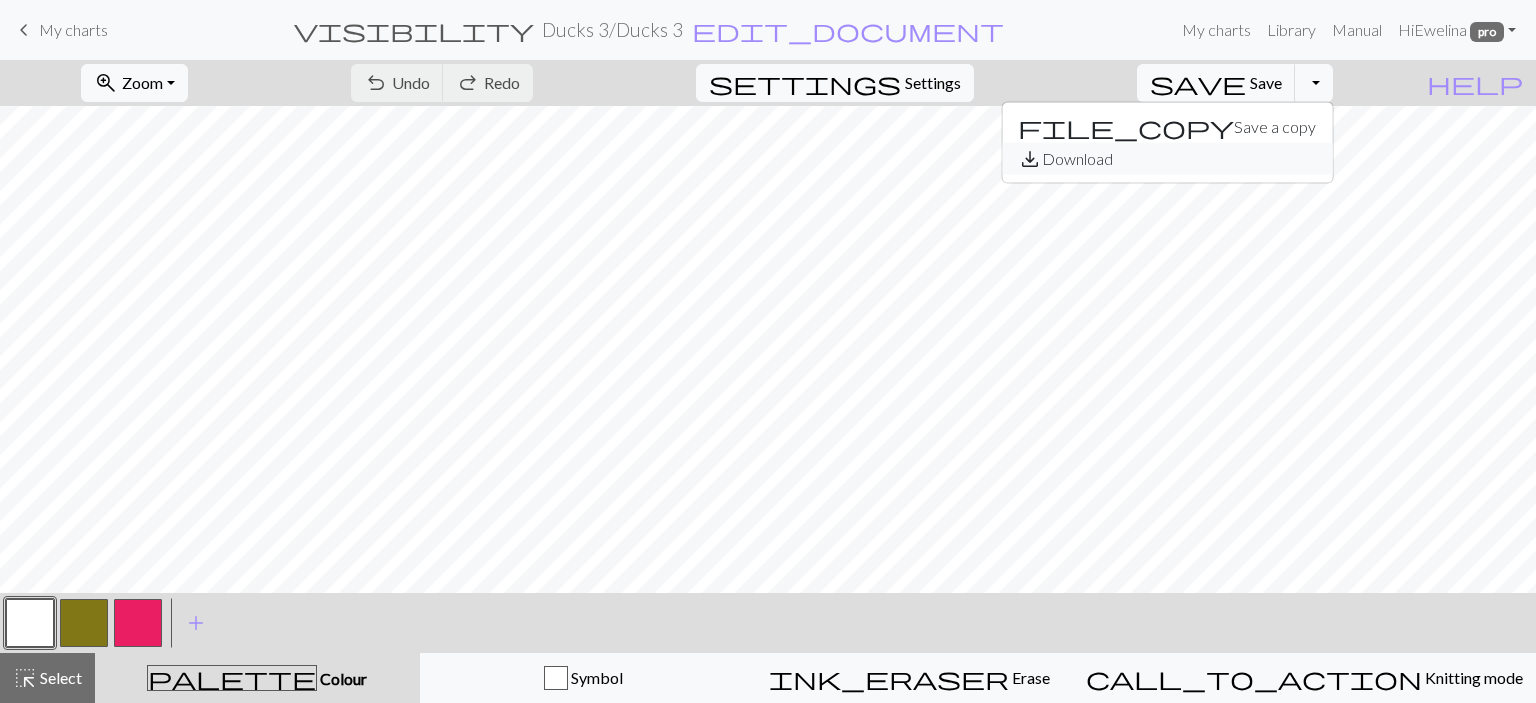 click on "save_alt  Download" at bounding box center [1167, 159] 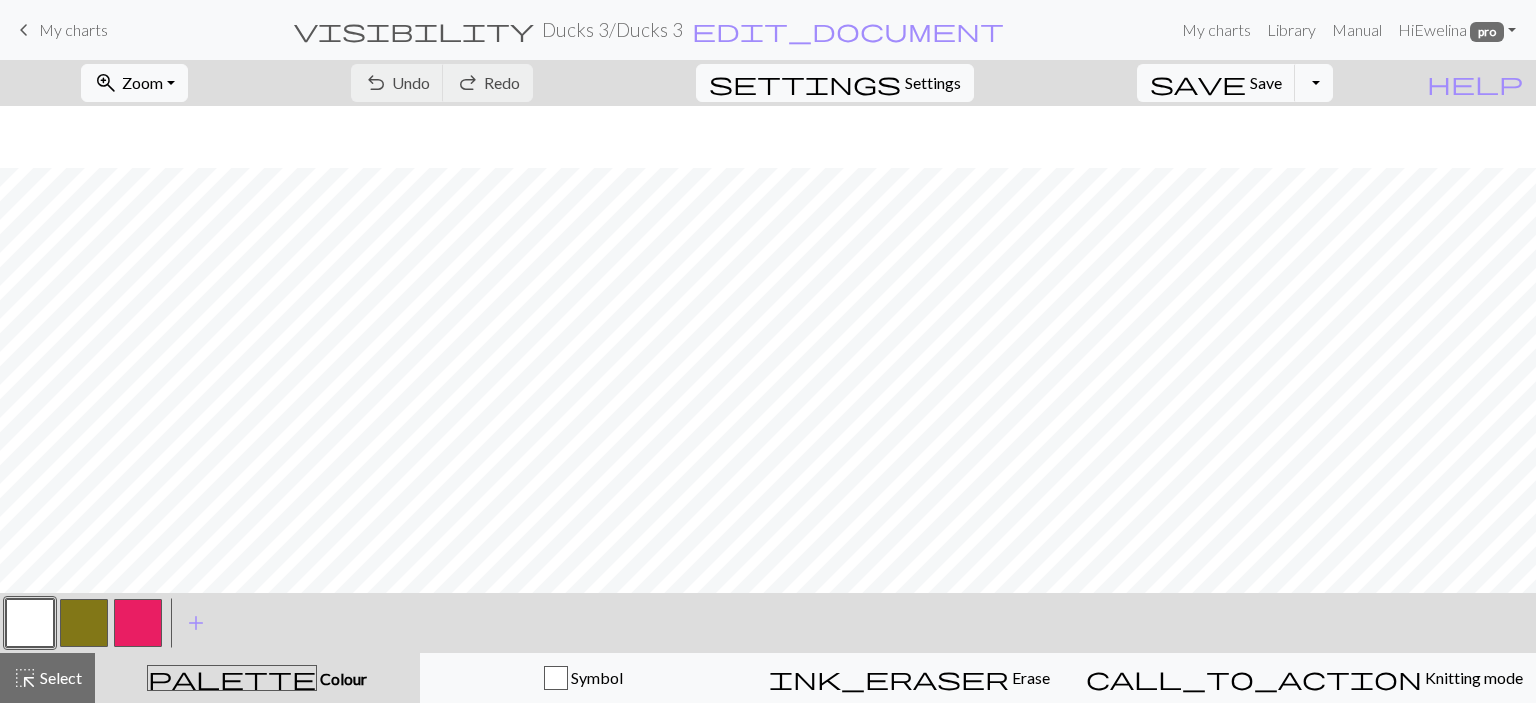 scroll, scrollTop: 228, scrollLeft: 0, axis: vertical 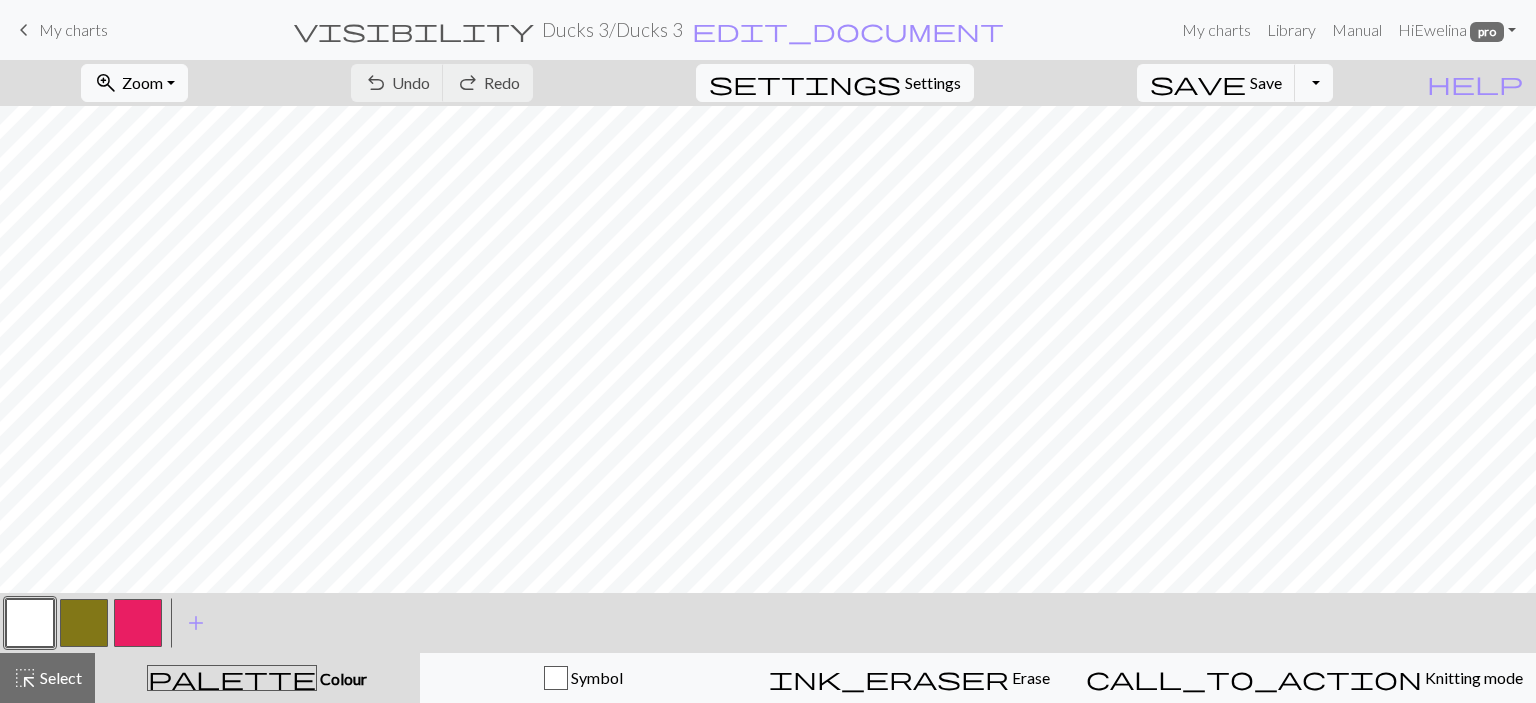 click on "keyboard_arrow_left   My charts" at bounding box center [60, 30] 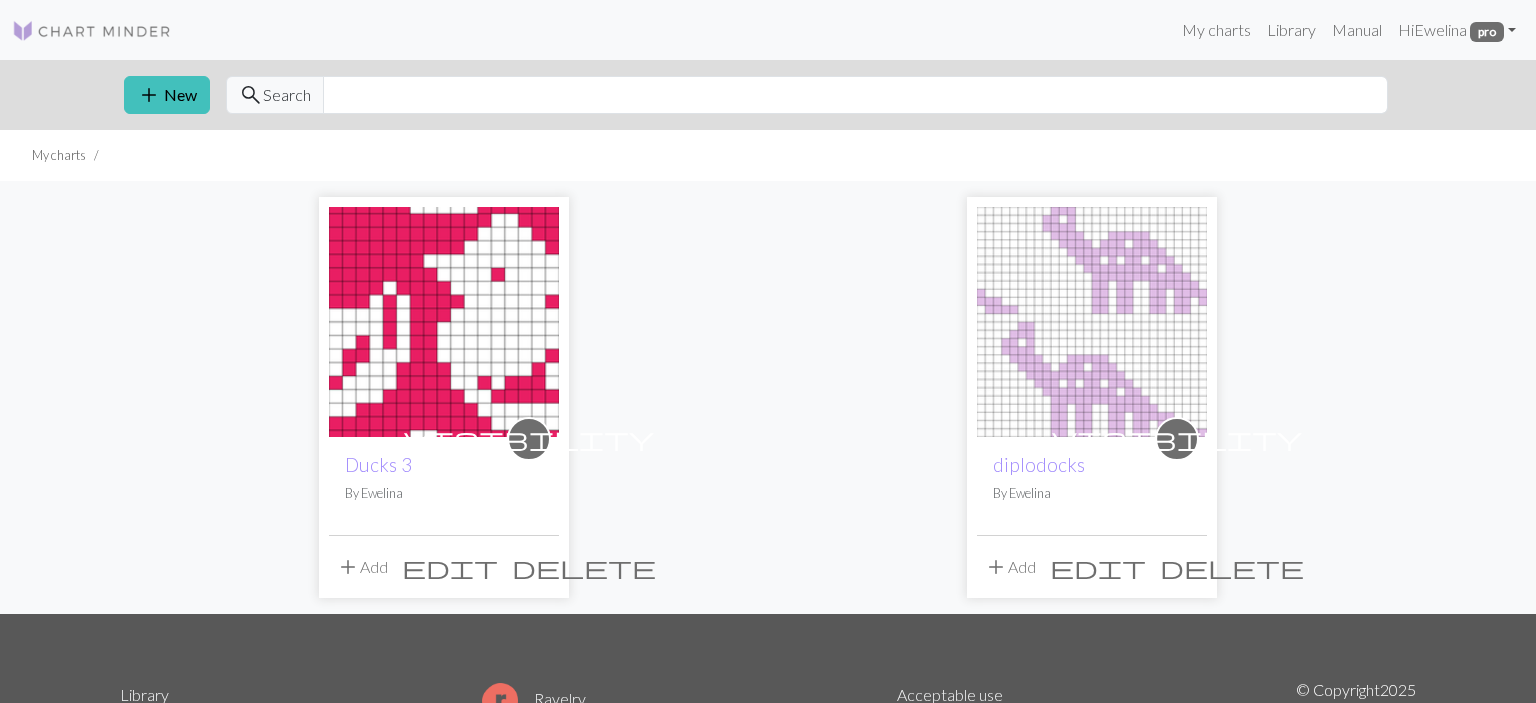 click at bounding box center (444, 322) 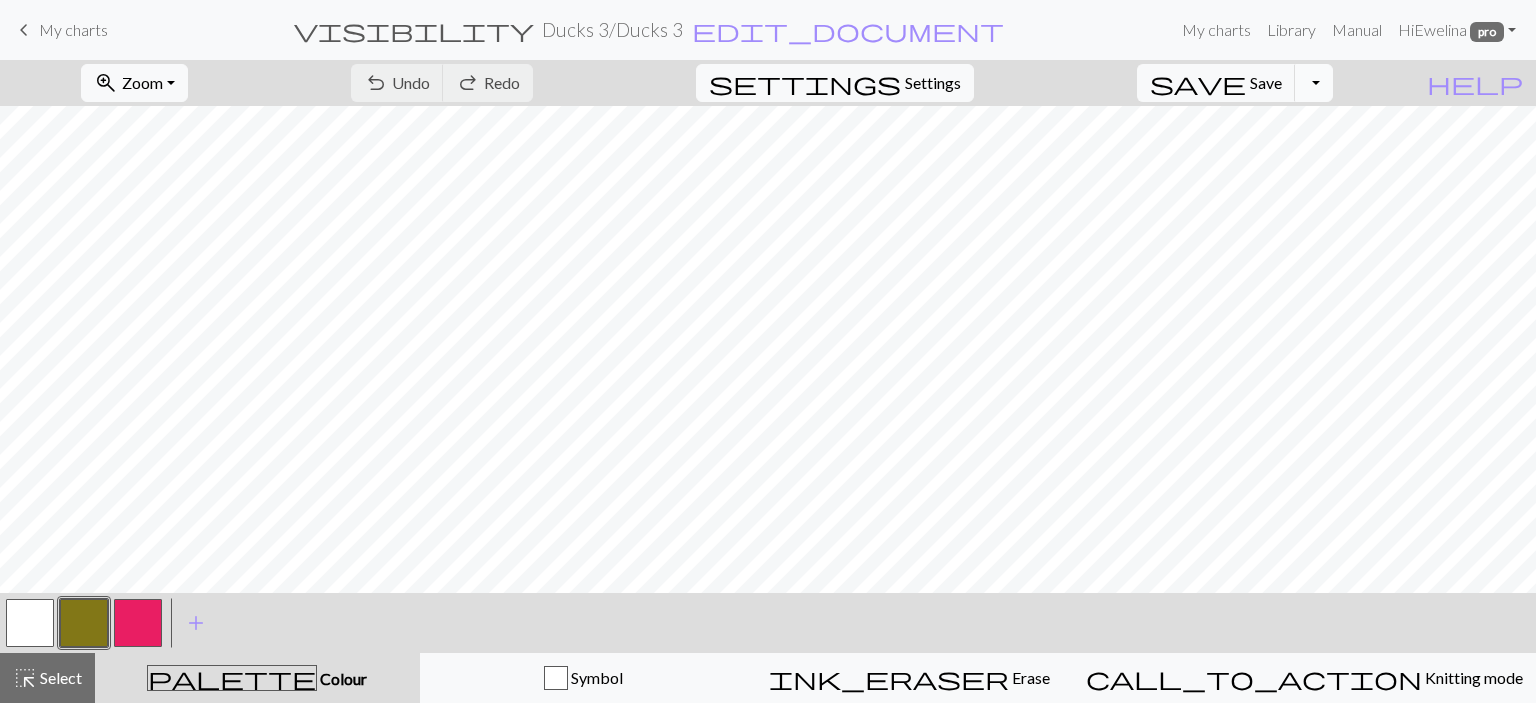 click on "Toggle Dropdown" at bounding box center (1314, 83) 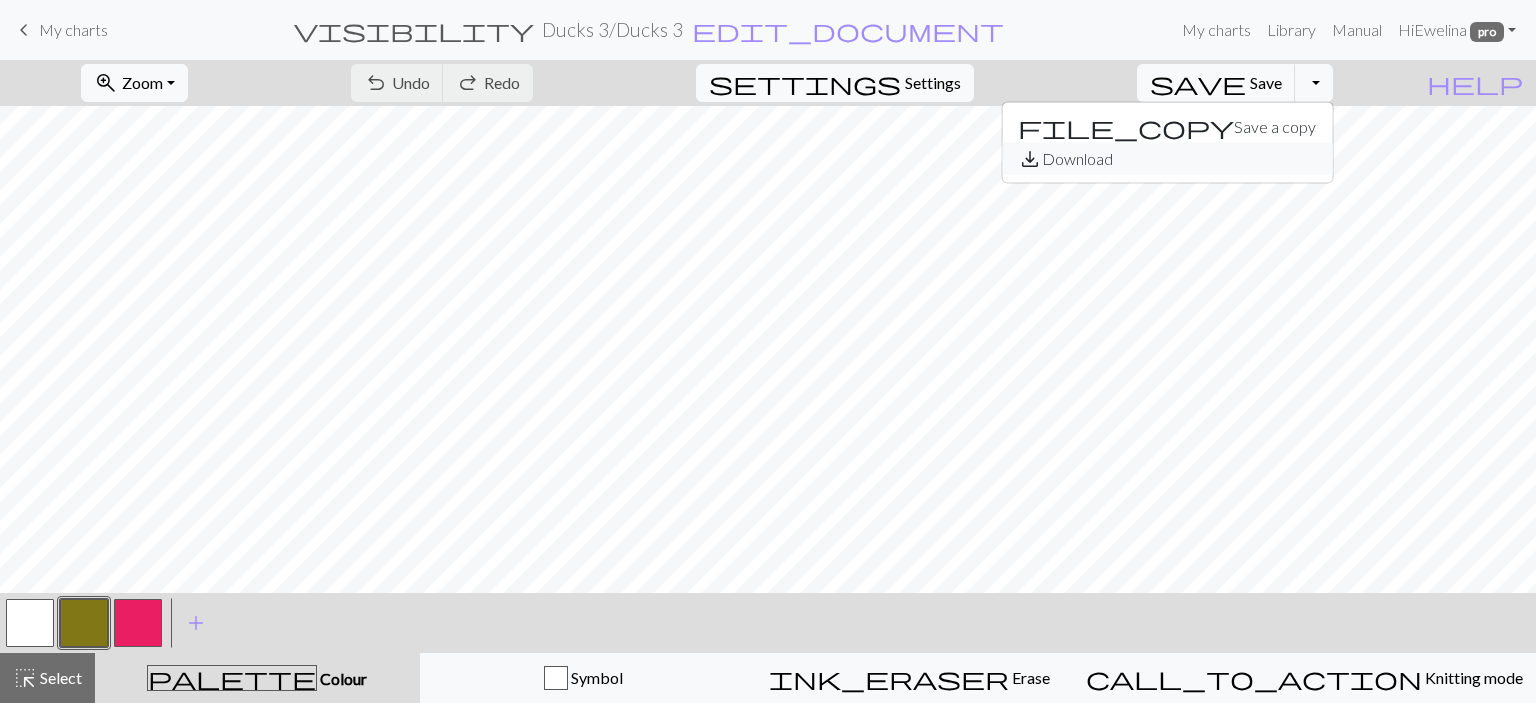 click on "save_alt" at bounding box center (1030, 159) 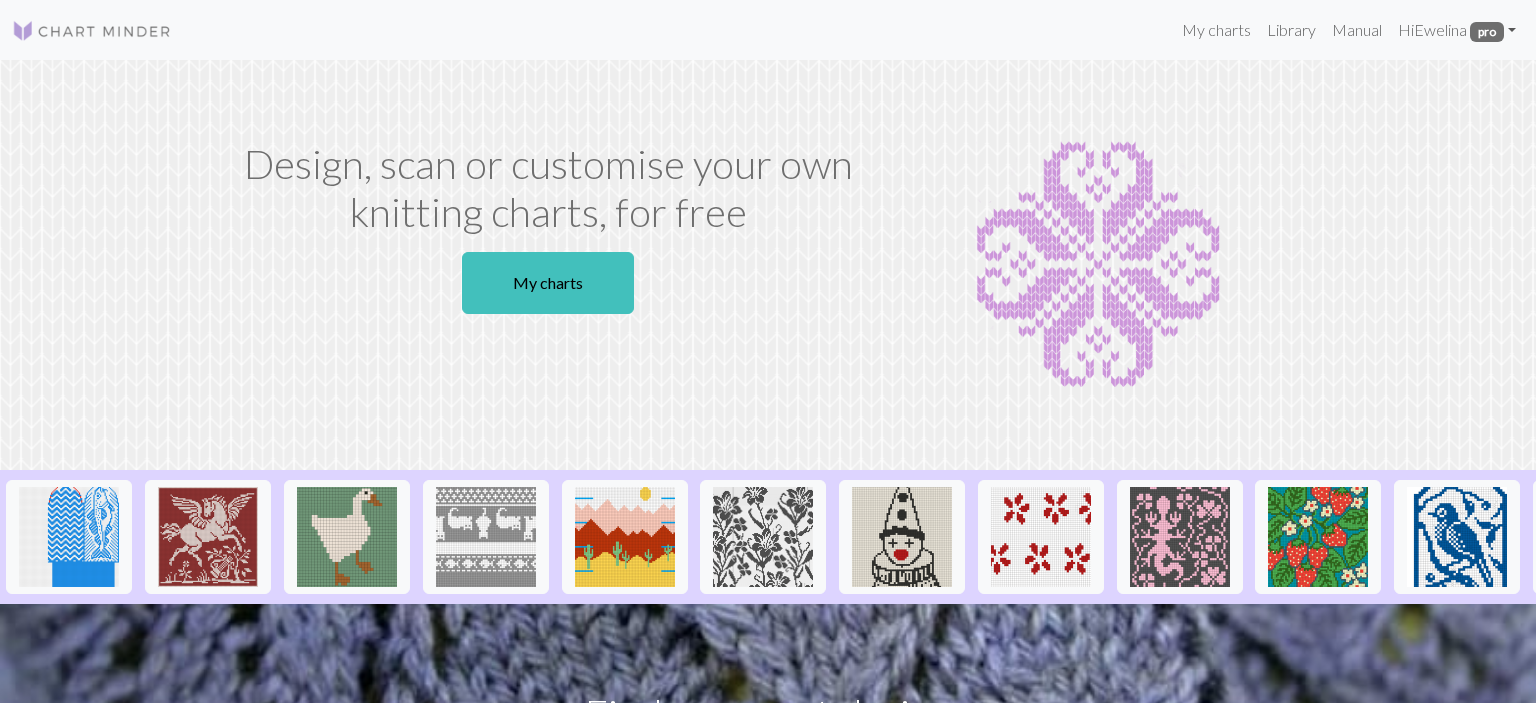 scroll, scrollTop: 0, scrollLeft: 0, axis: both 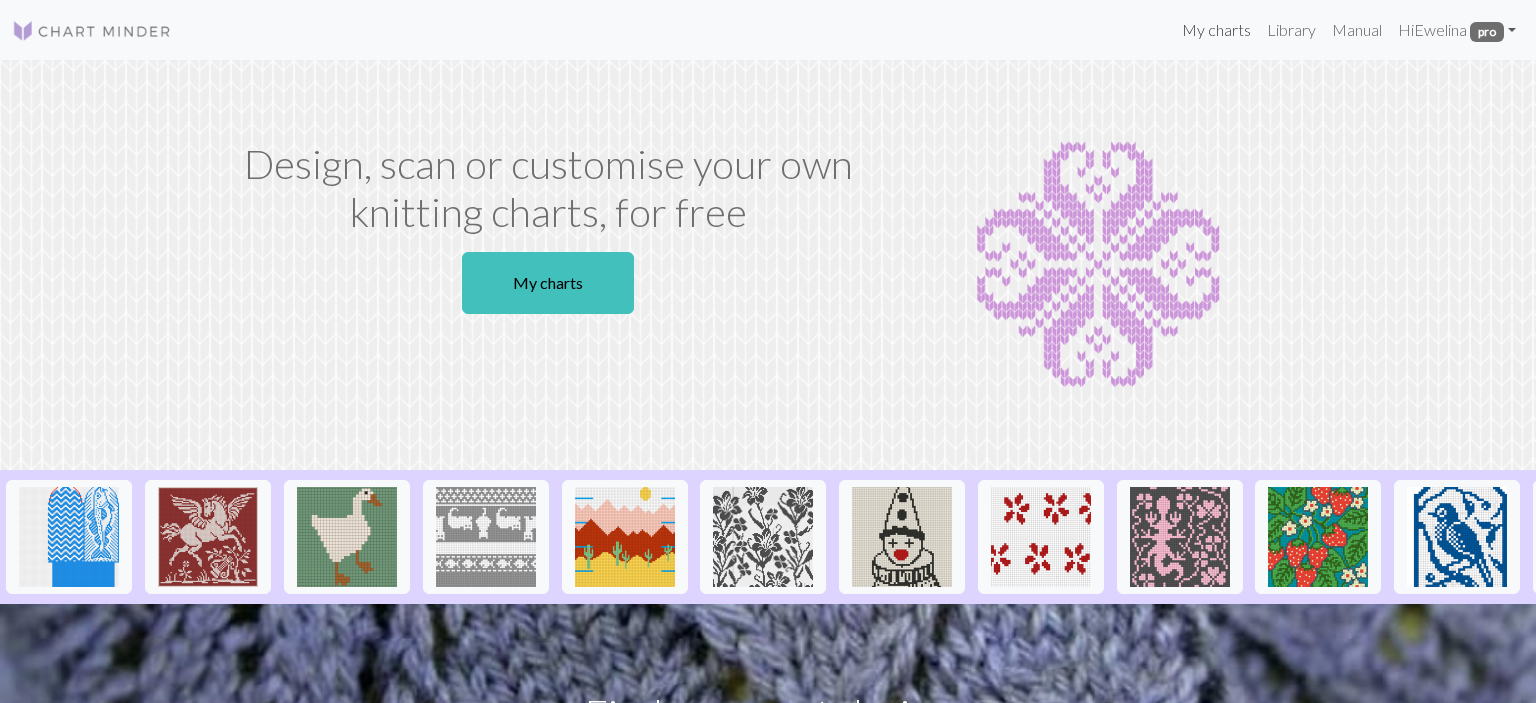 click on "My charts" at bounding box center [1216, 30] 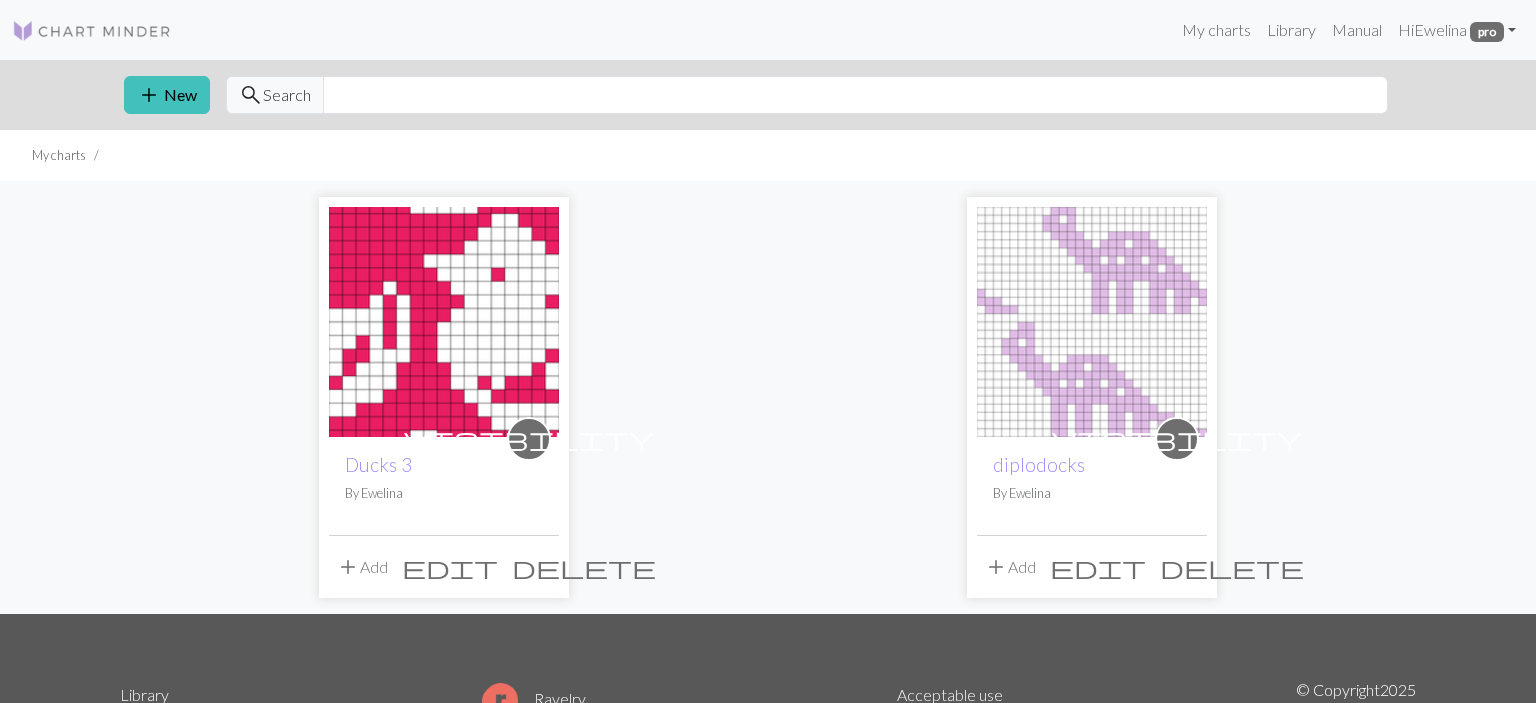 click at bounding box center [444, 322] 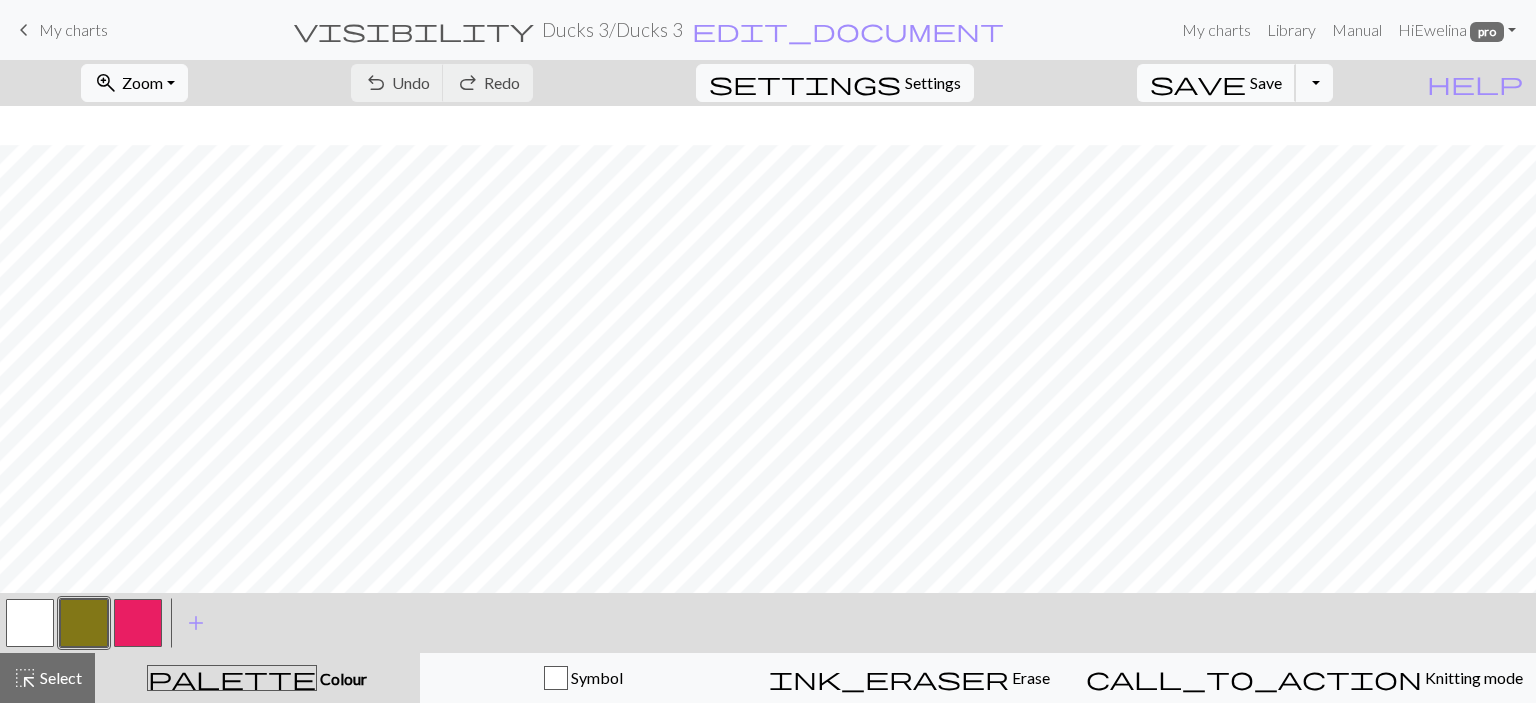 scroll, scrollTop: 40, scrollLeft: 0, axis: vertical 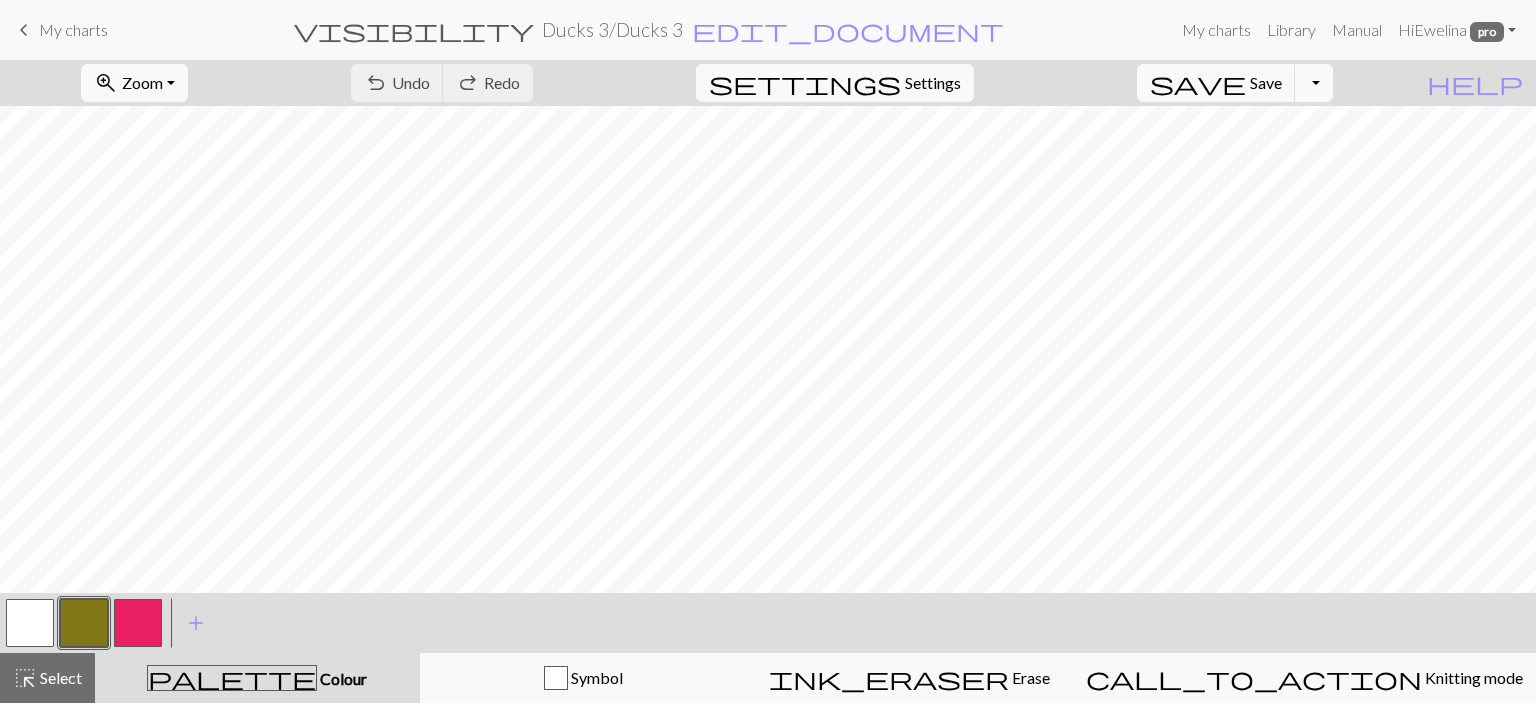 click on "Toggle Dropdown" at bounding box center (1314, 83) 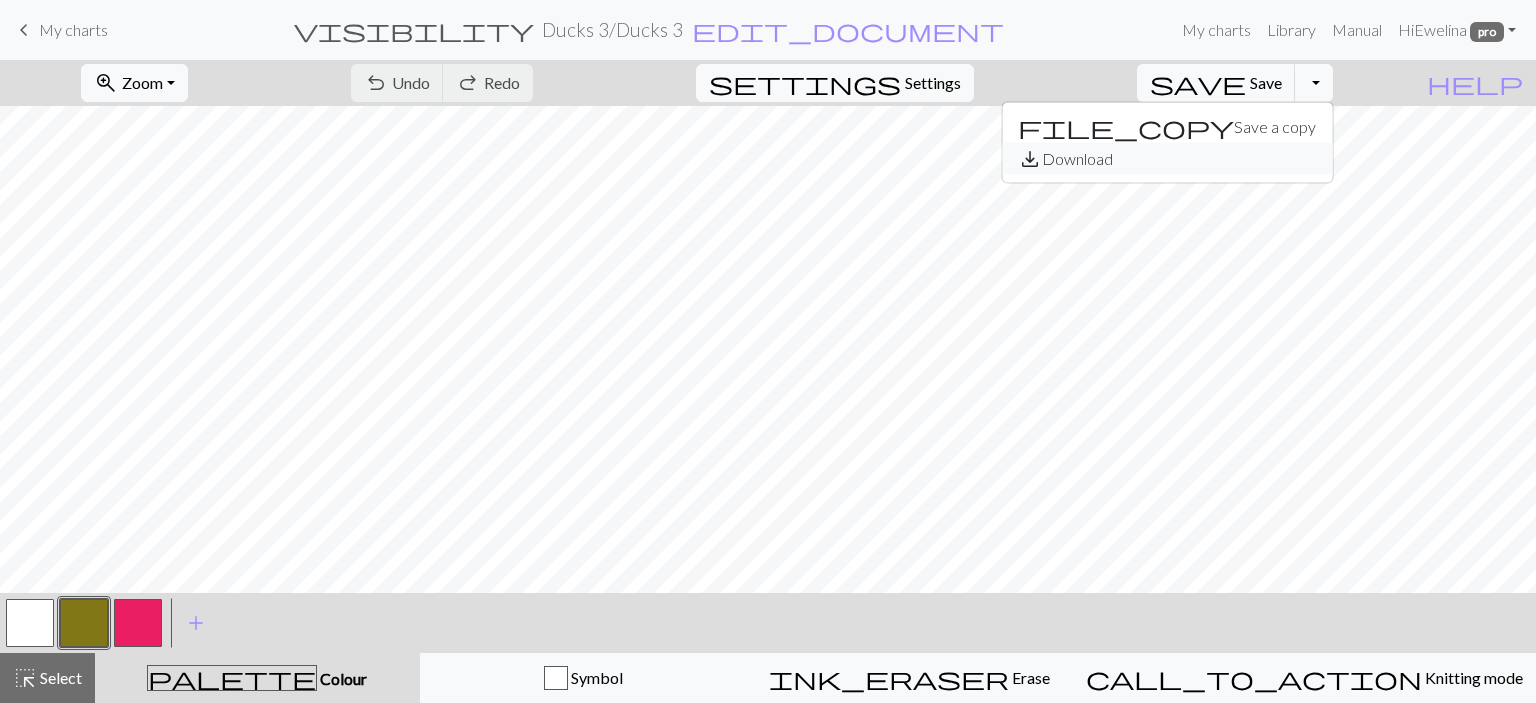 click on "save_alt  Download" at bounding box center (1167, 159) 